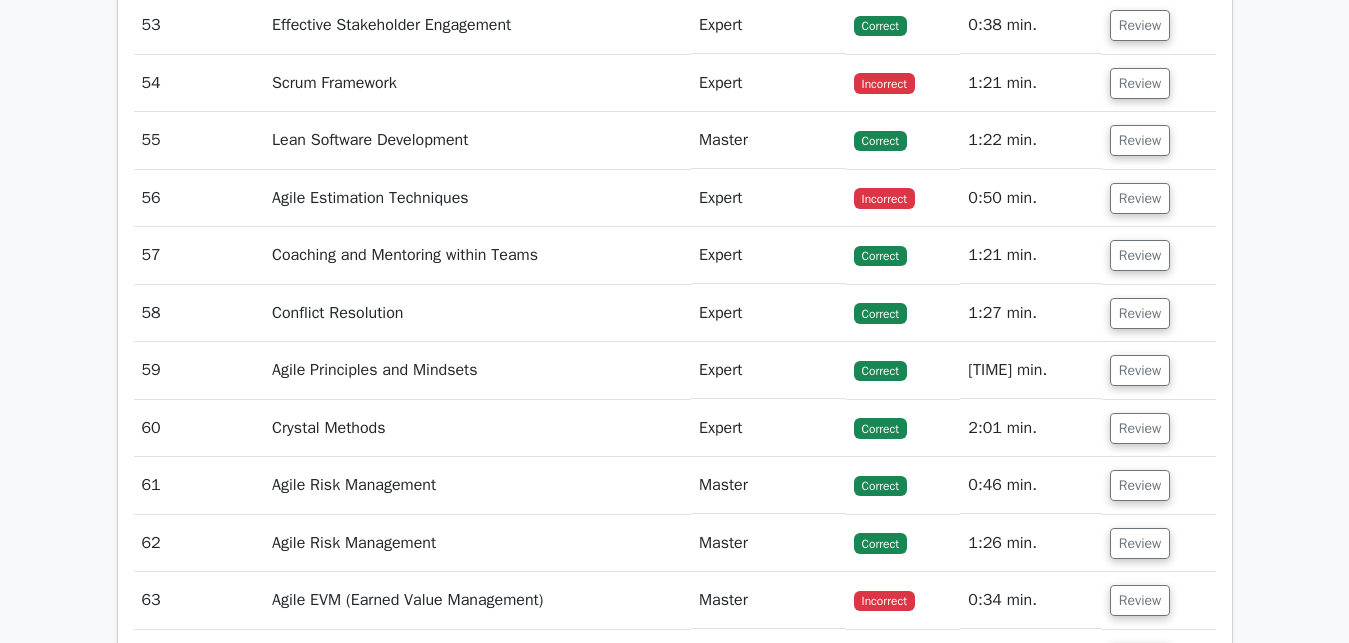 scroll, scrollTop: 6851, scrollLeft: 0, axis: vertical 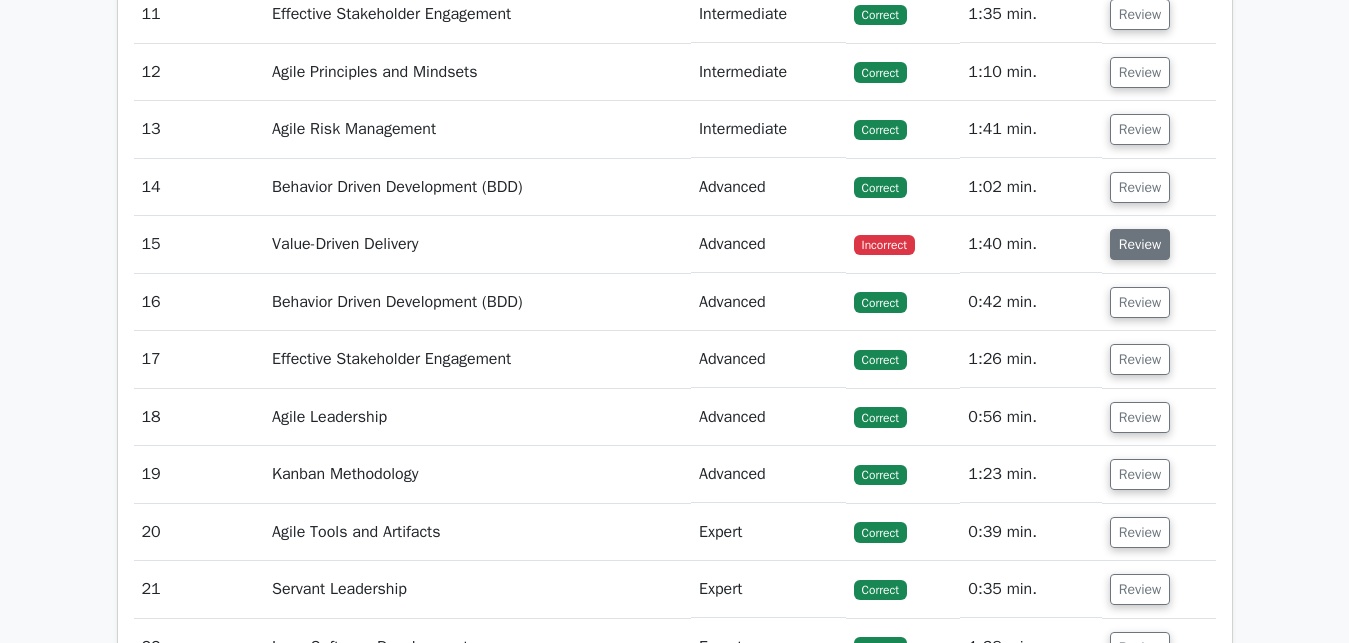click on "Review" at bounding box center (1140, 244) 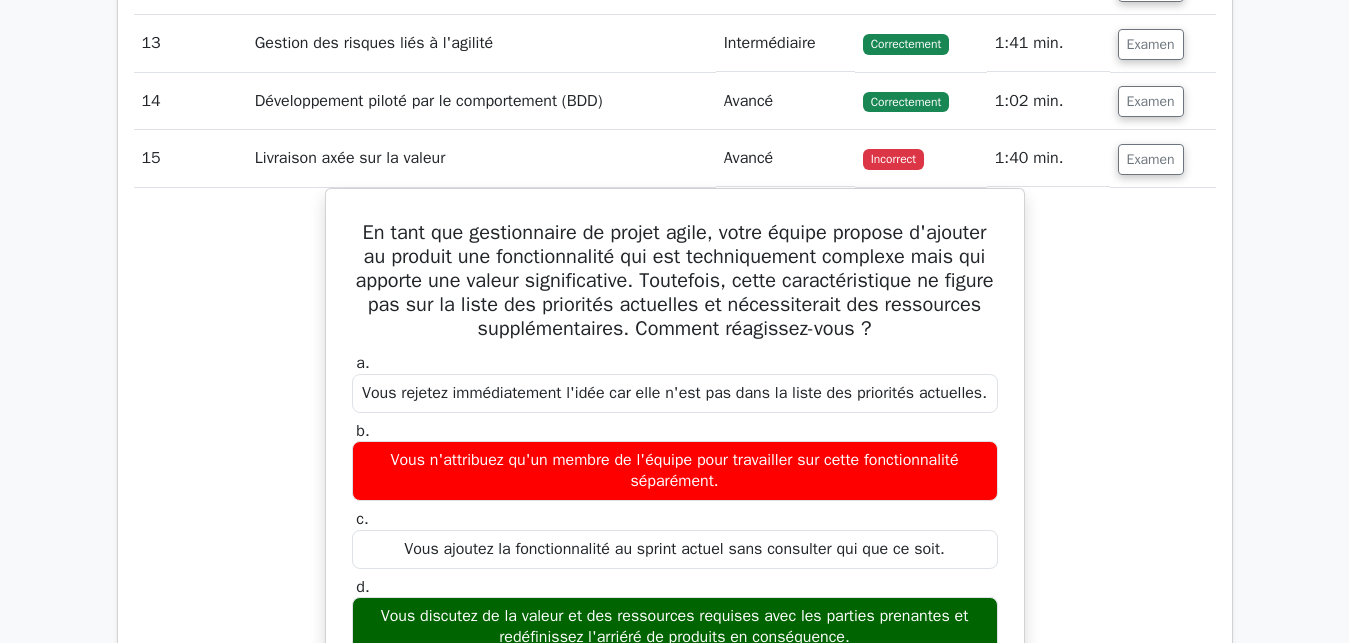 scroll, scrollTop: 4641, scrollLeft: 0, axis: vertical 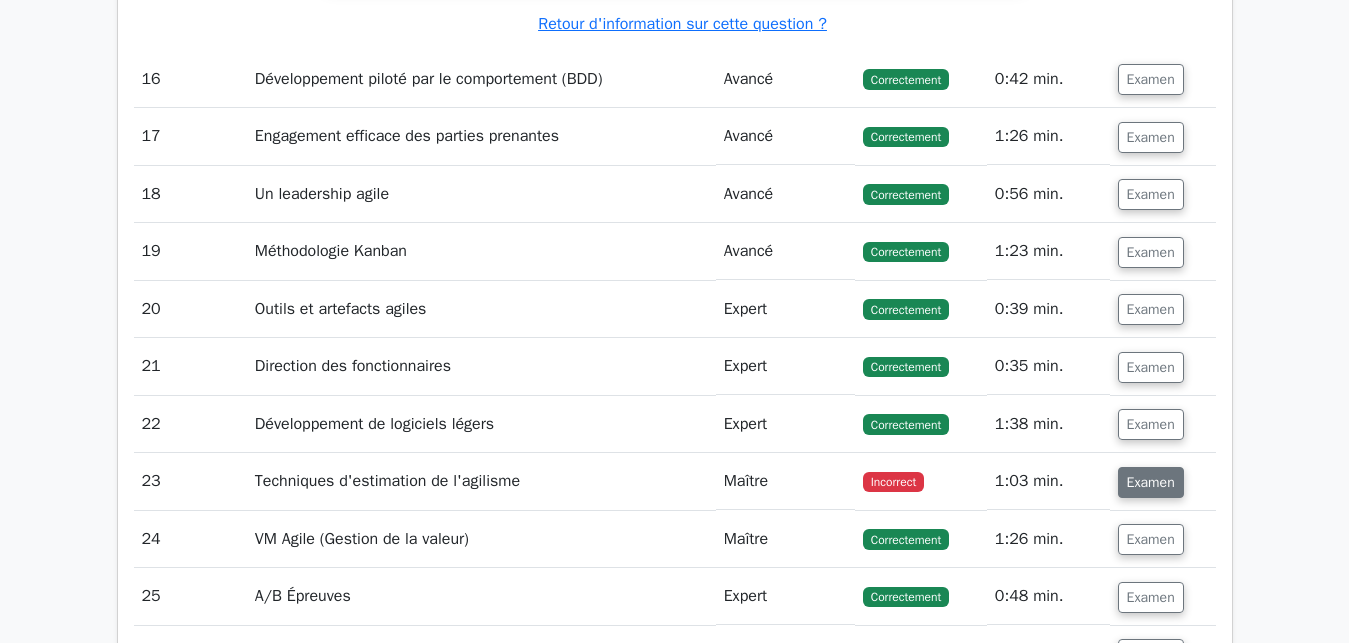 click on "Examen" at bounding box center [1151, 482] 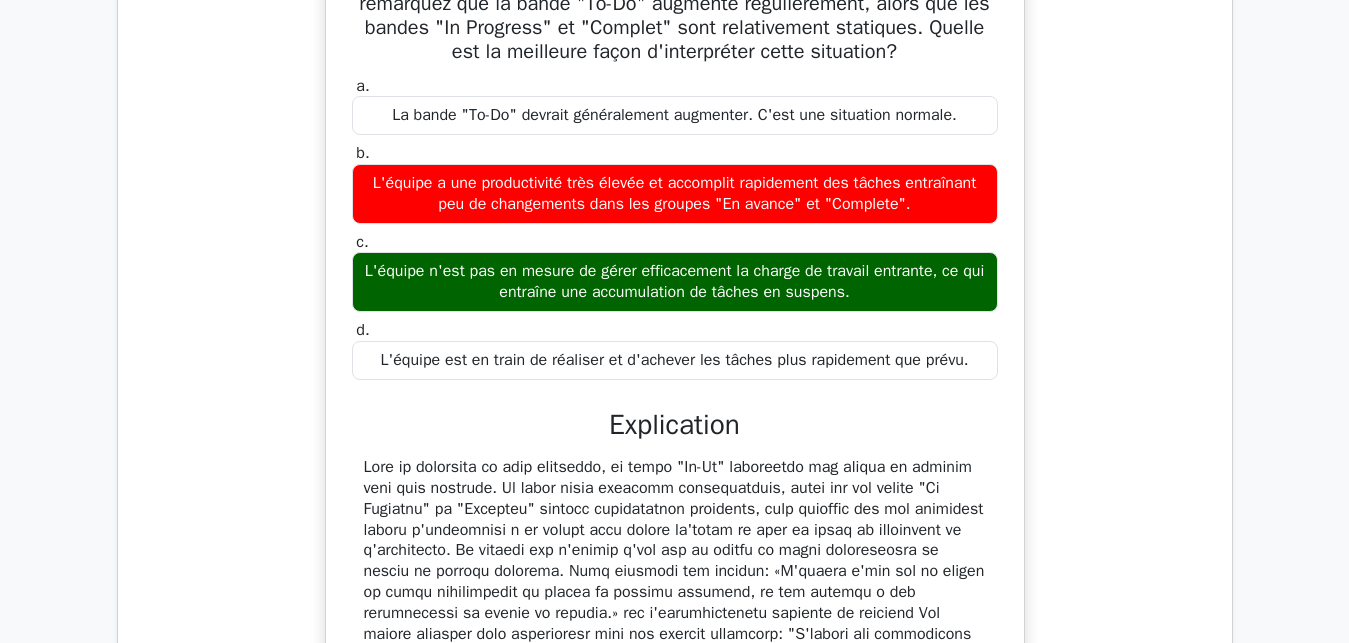 scroll, scrollTop: 6375, scrollLeft: 0, axis: vertical 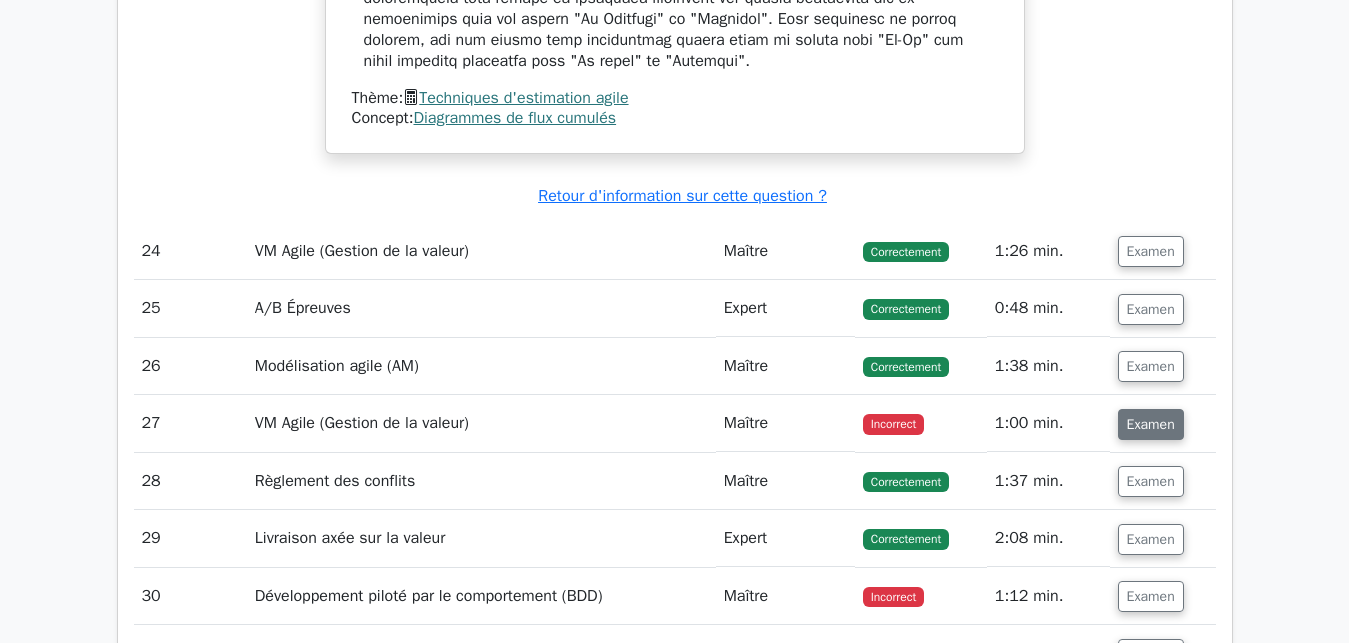 click on "Examen" at bounding box center [1151, 424] 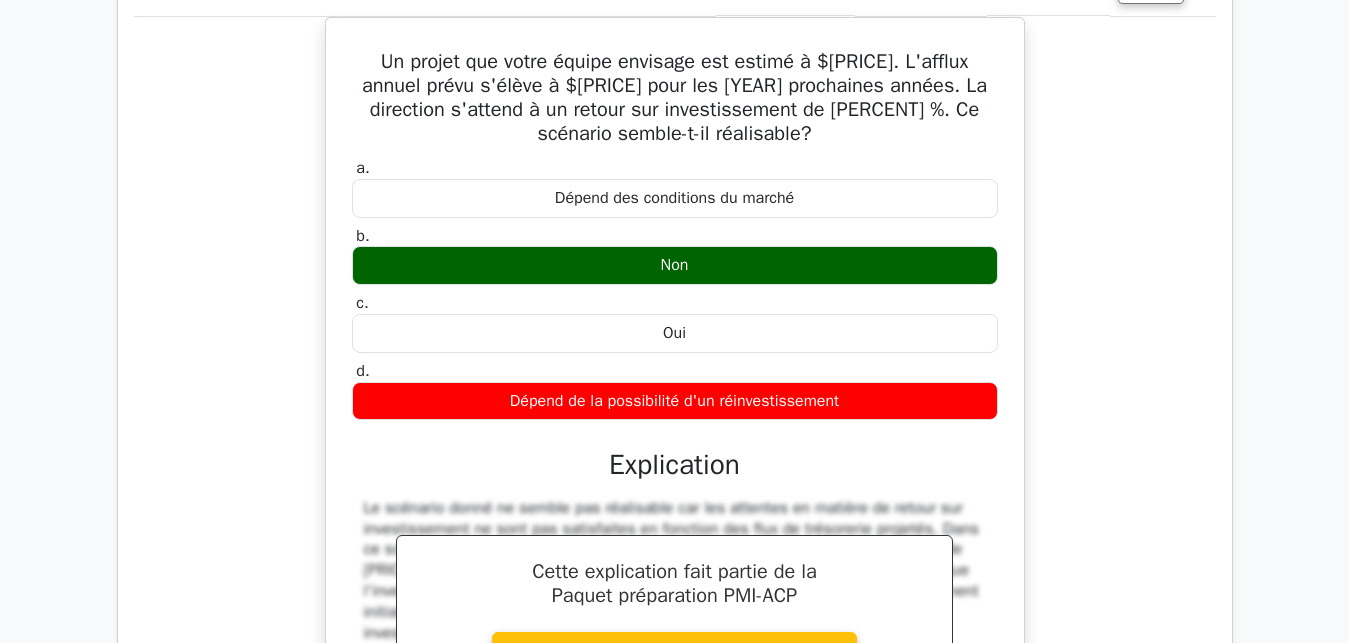 scroll, scrollTop: 7565, scrollLeft: 0, axis: vertical 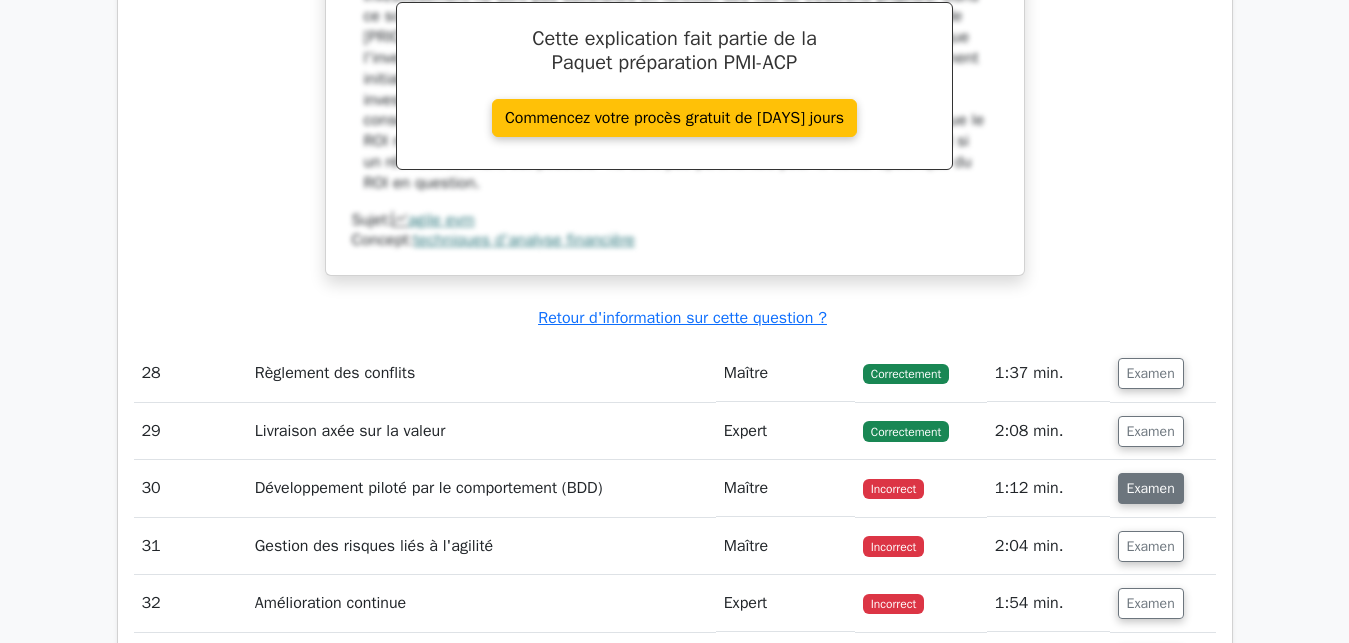 click on "Examen" at bounding box center [1151, 488] 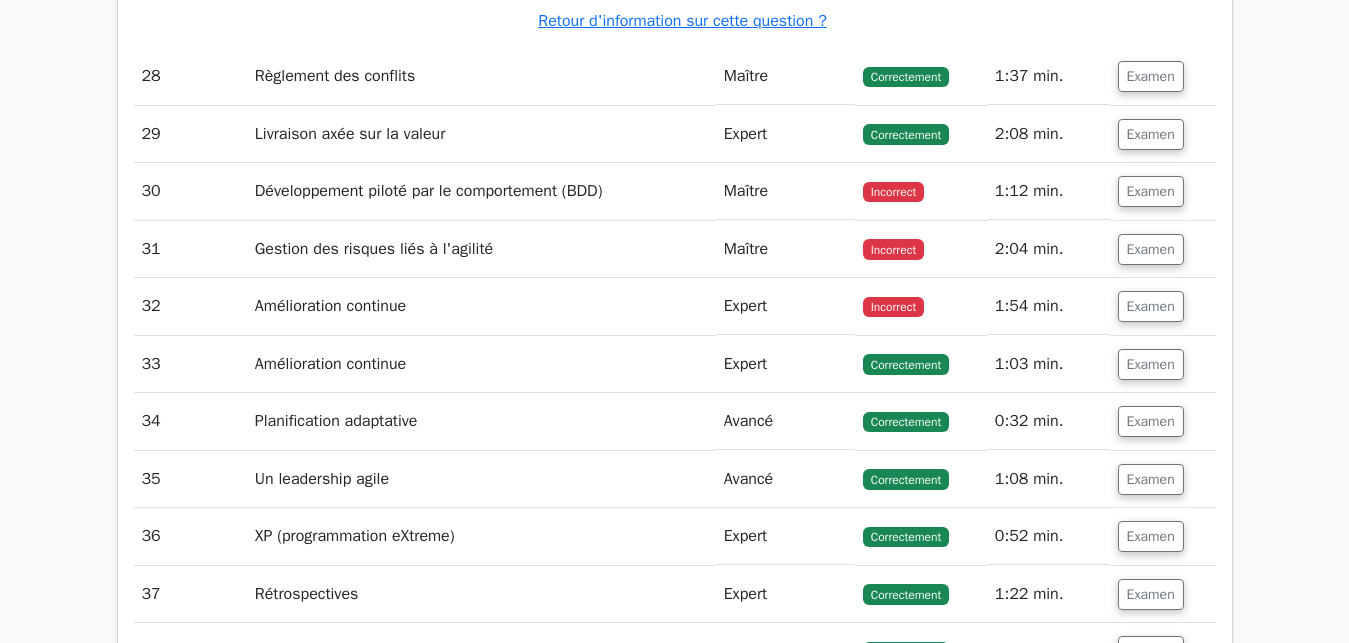 scroll, scrollTop: 8398, scrollLeft: 0, axis: vertical 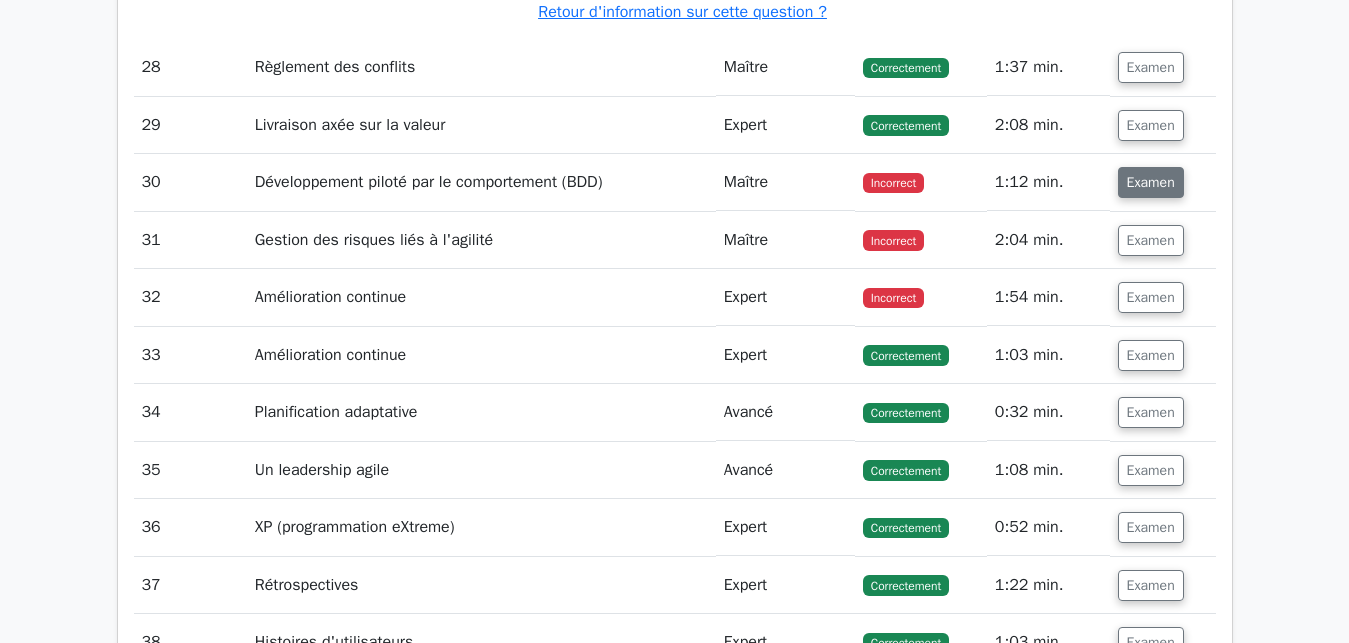 click on "Examen" at bounding box center (1151, 182) 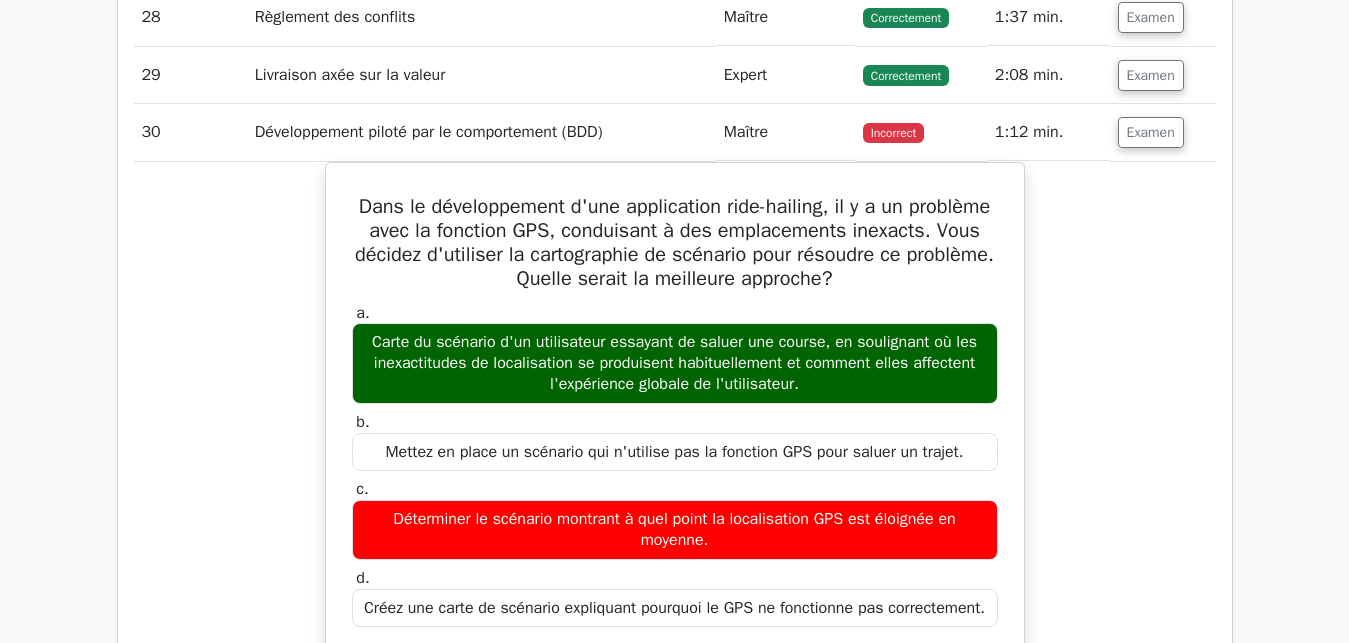 scroll, scrollTop: 8500, scrollLeft: 0, axis: vertical 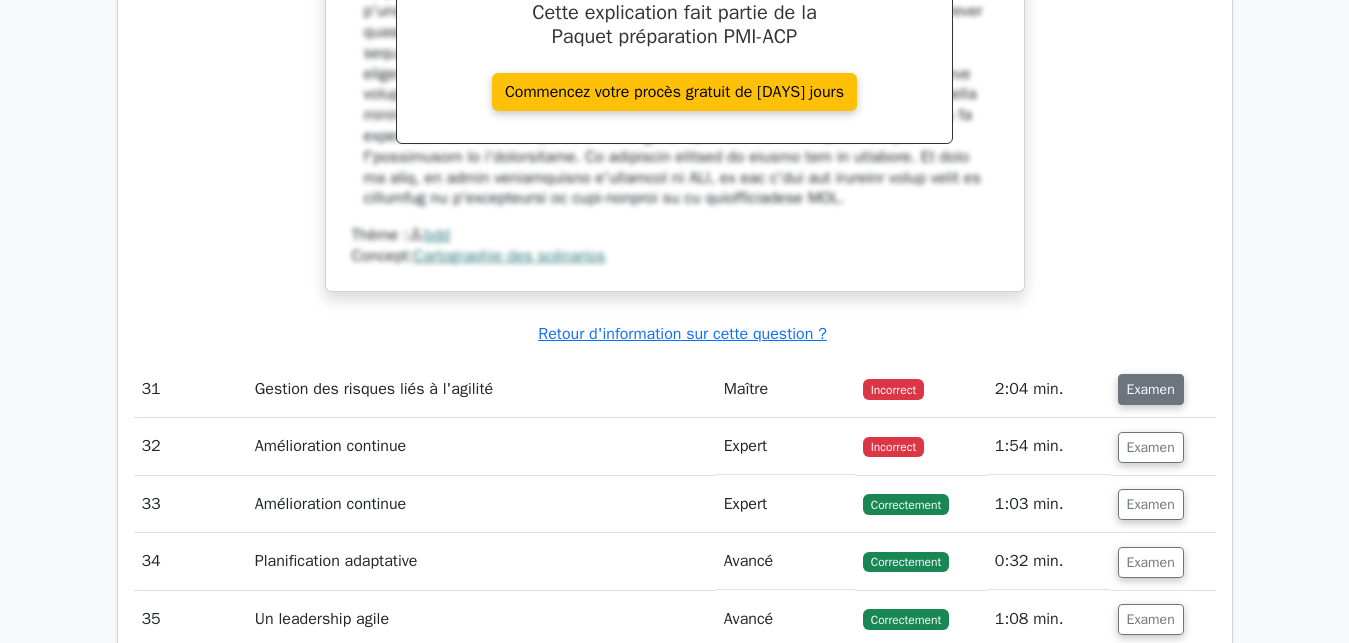click on "Examen" at bounding box center (1151, 389) 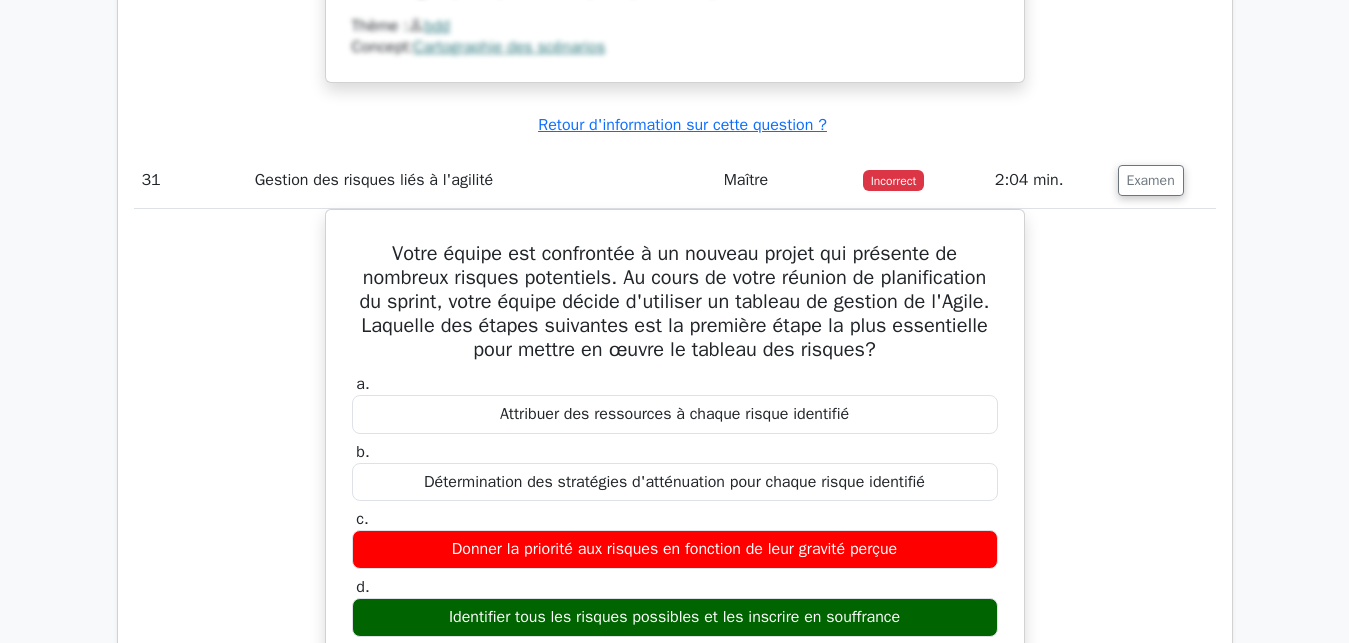 scroll, scrollTop: 9469, scrollLeft: 0, axis: vertical 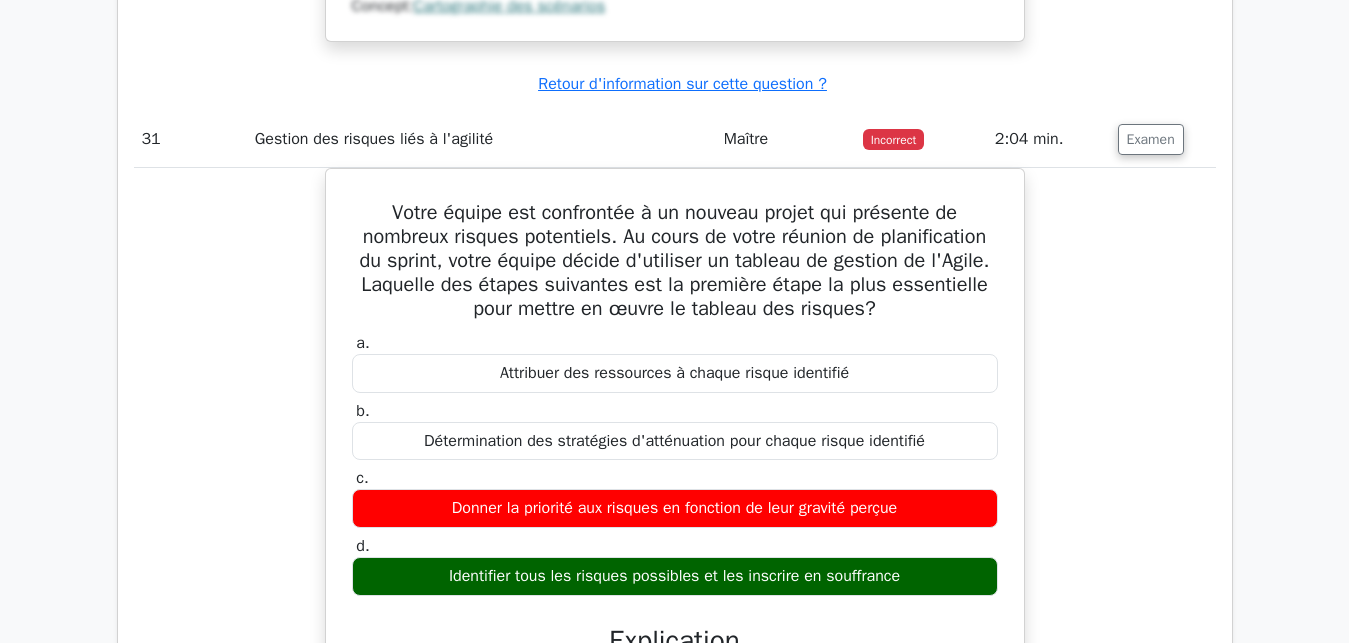 type 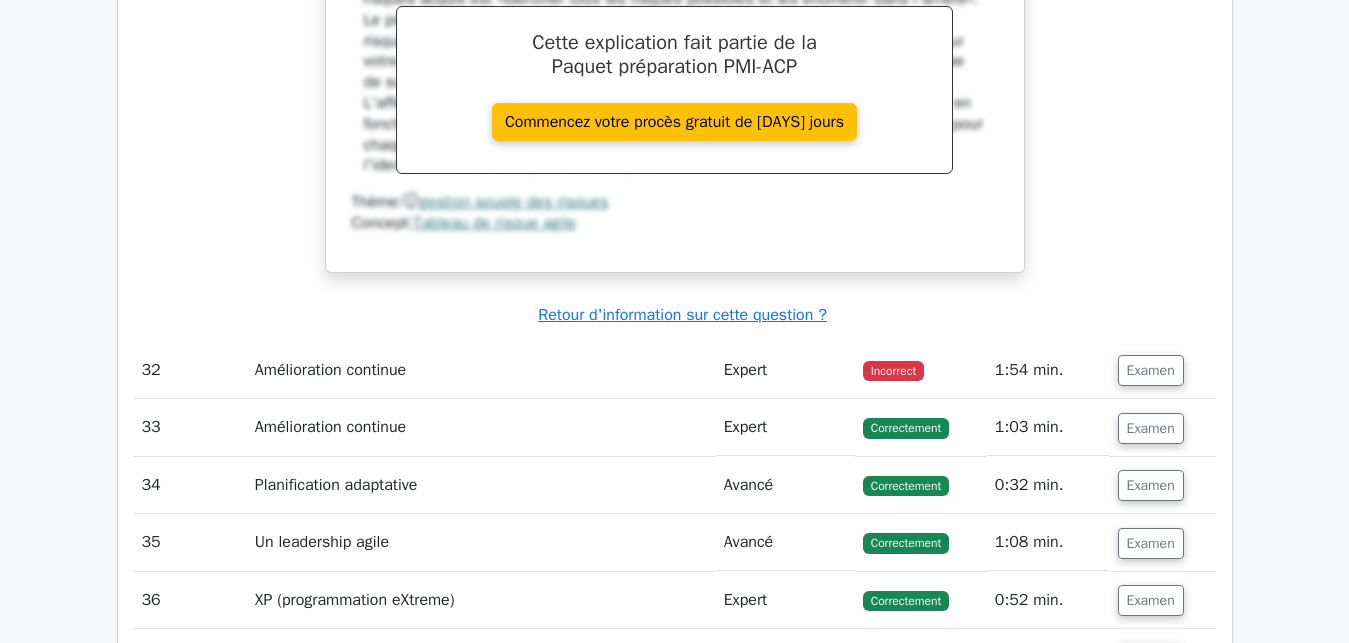 scroll, scrollTop: 10183, scrollLeft: 0, axis: vertical 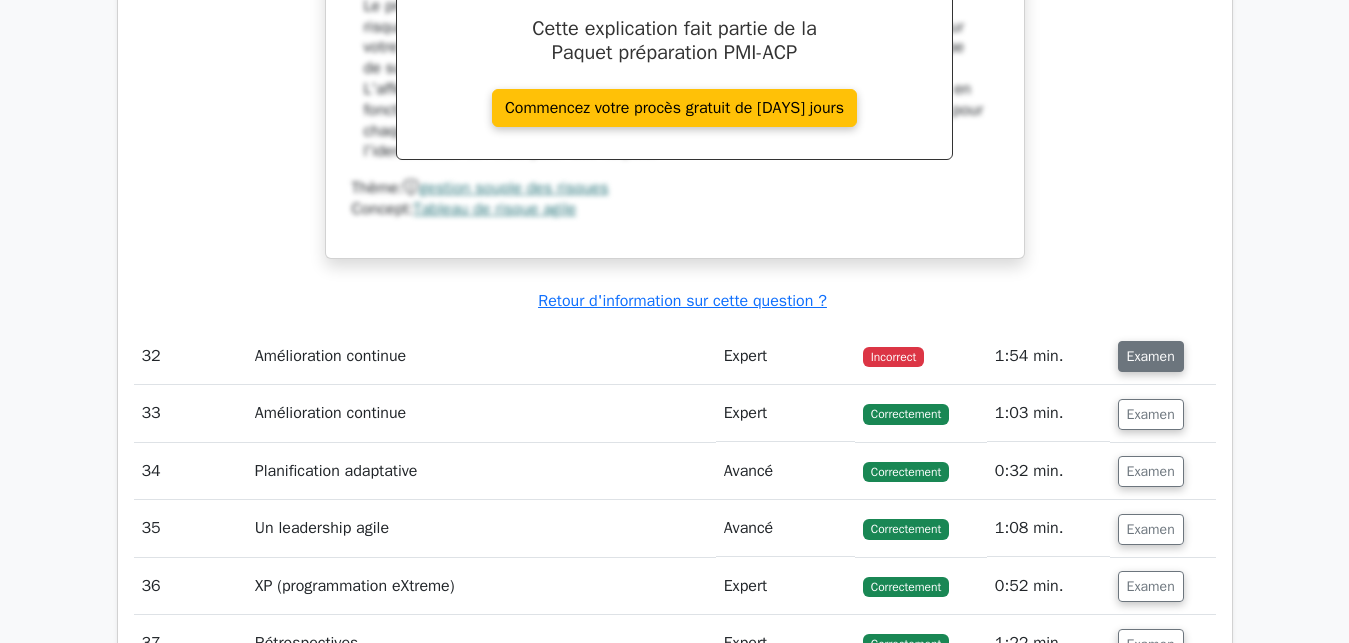 click on "Examen" at bounding box center [1151, 356] 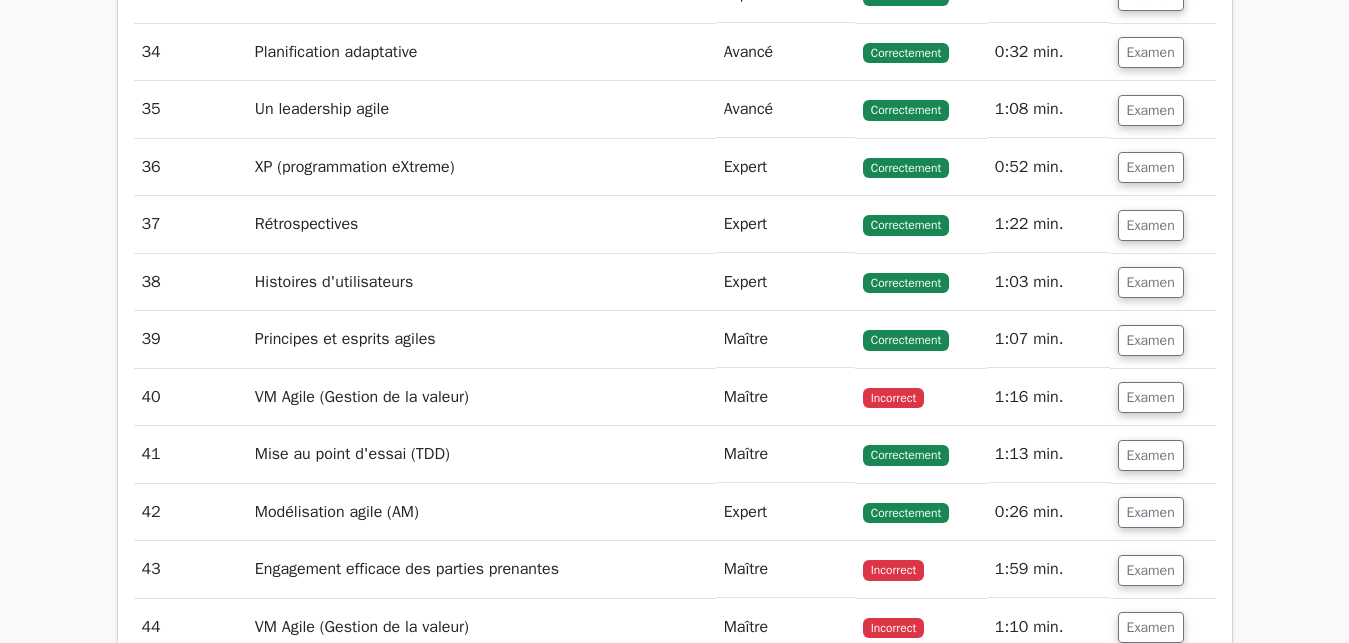 scroll, scrollTop: 10642, scrollLeft: 0, axis: vertical 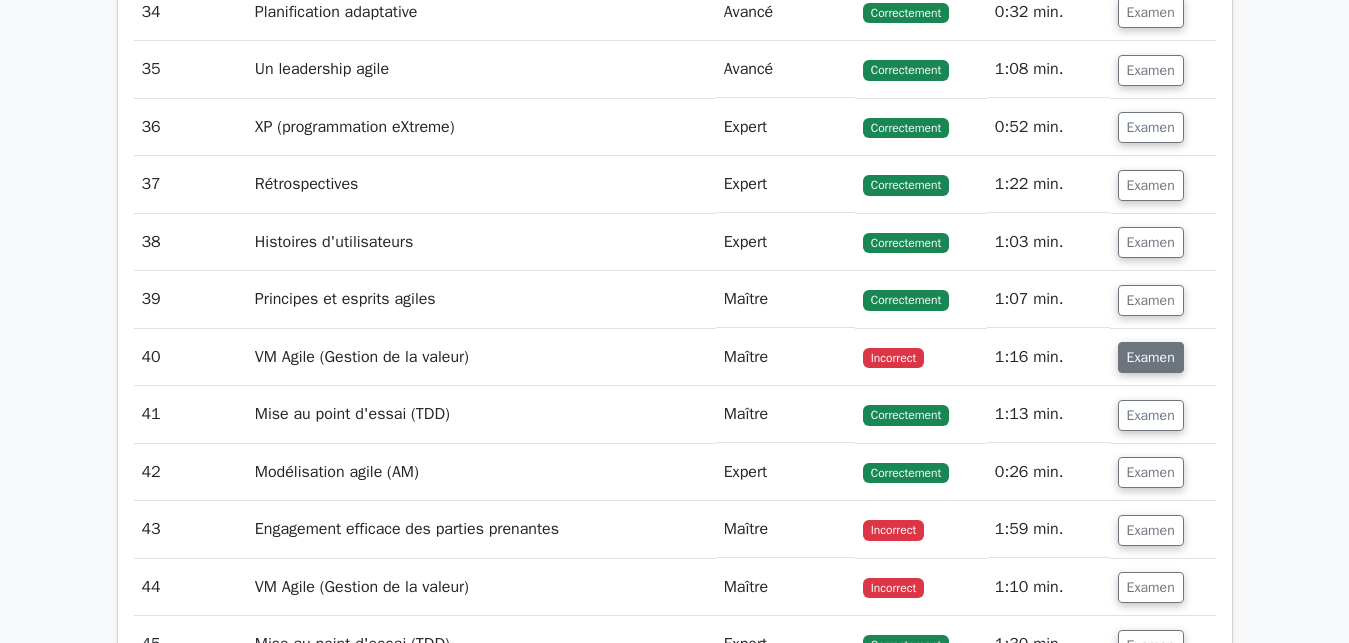 click on "Examen" at bounding box center (1151, 357) 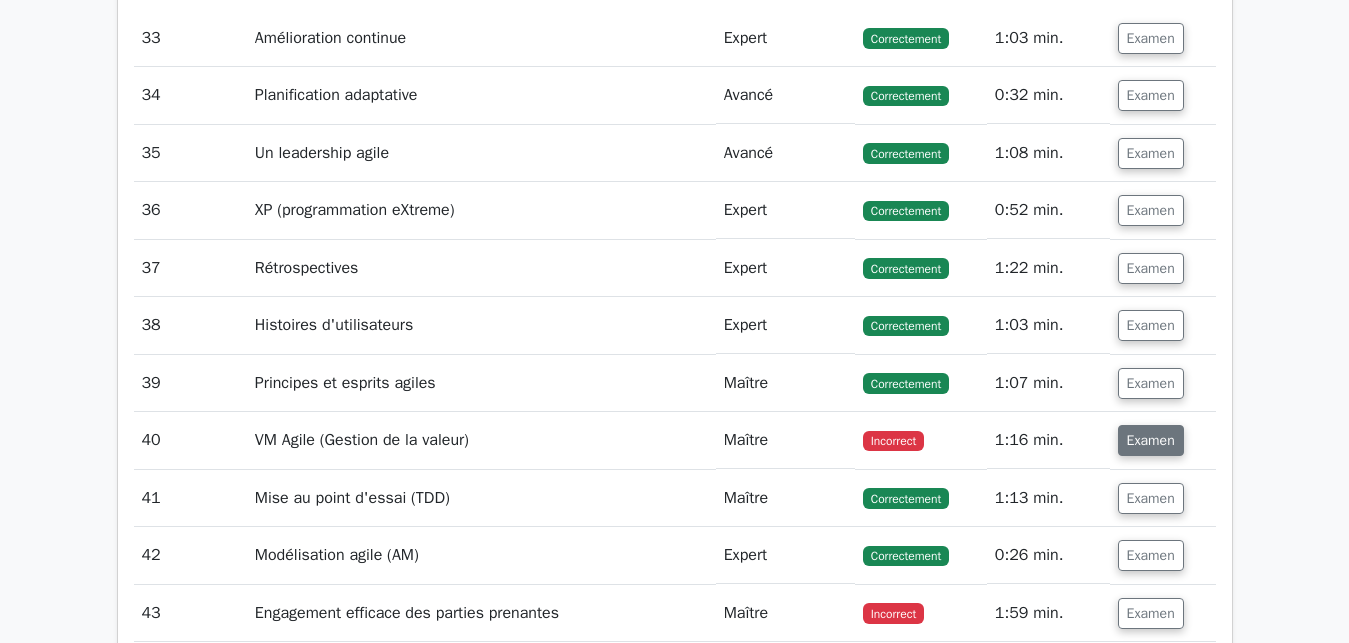 scroll, scrollTop: 11729, scrollLeft: 0, axis: vertical 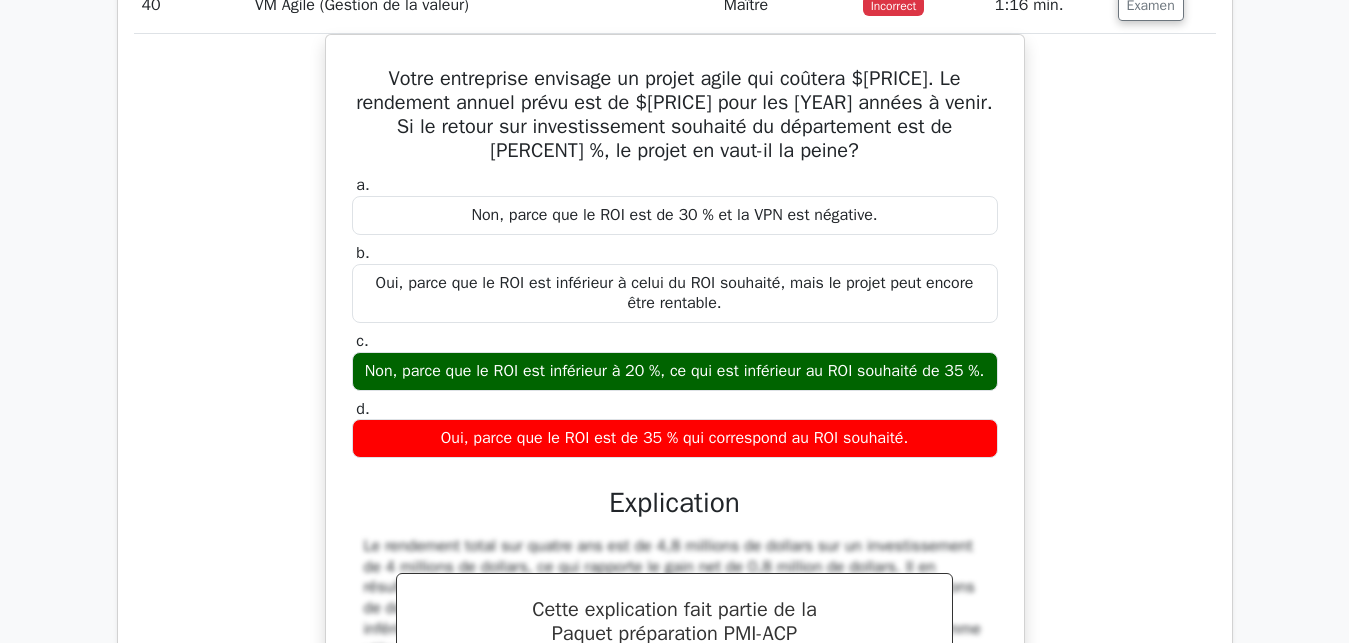 type 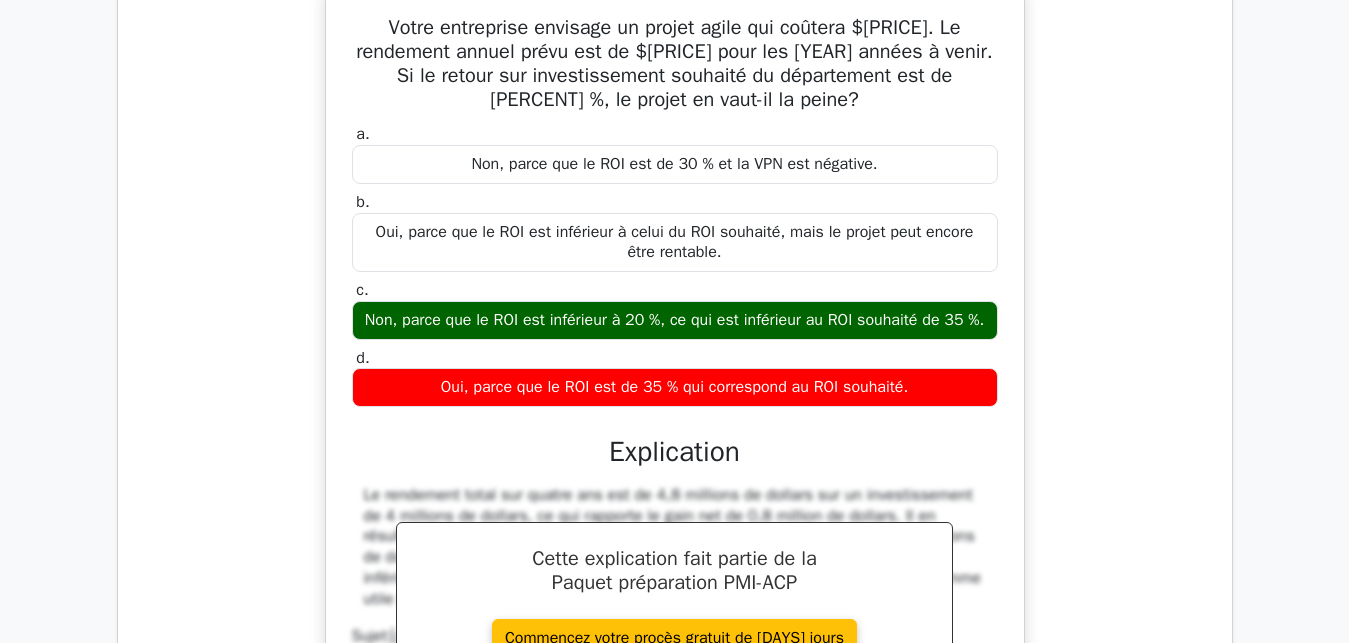 scroll, scrollTop: 12086, scrollLeft: 0, axis: vertical 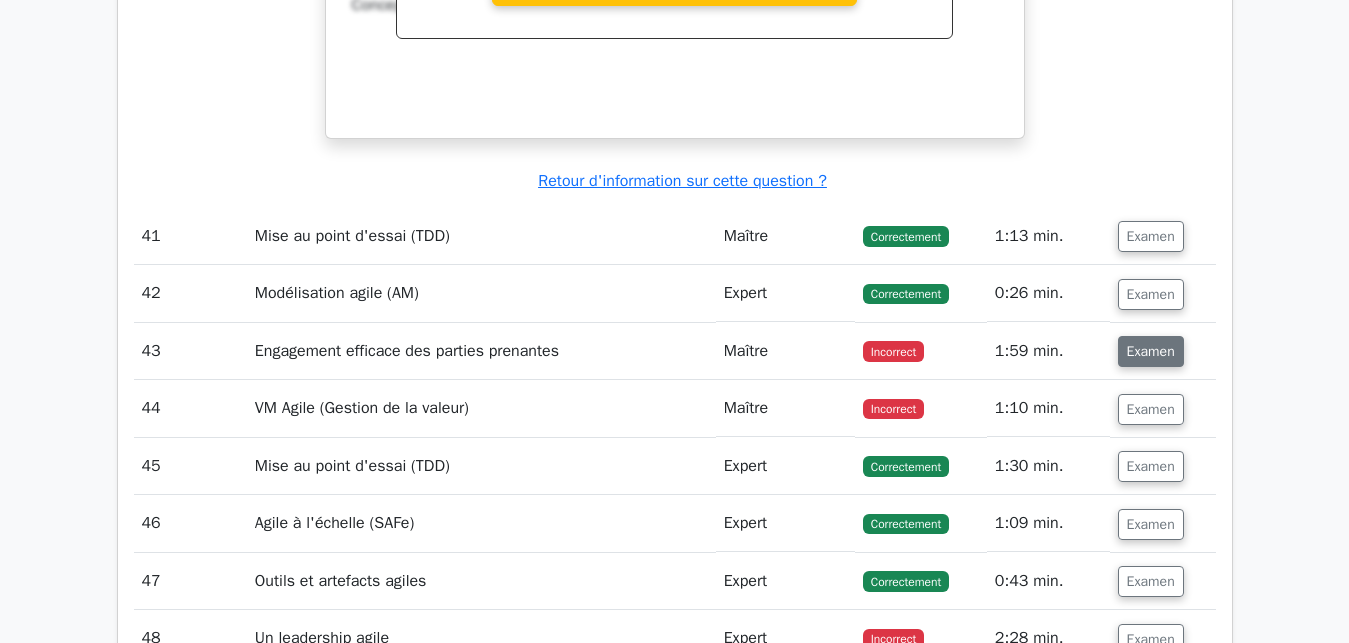 click on "Examen" at bounding box center (1151, 351) 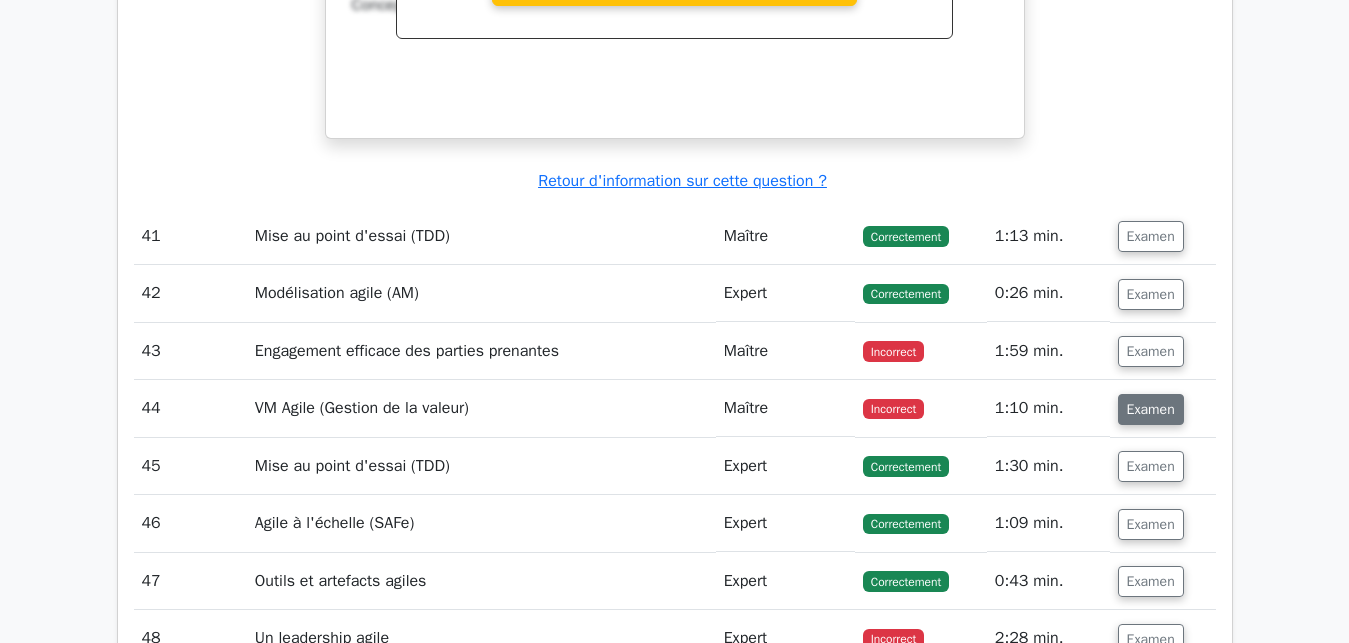 click on "Examen" at bounding box center (1151, 409) 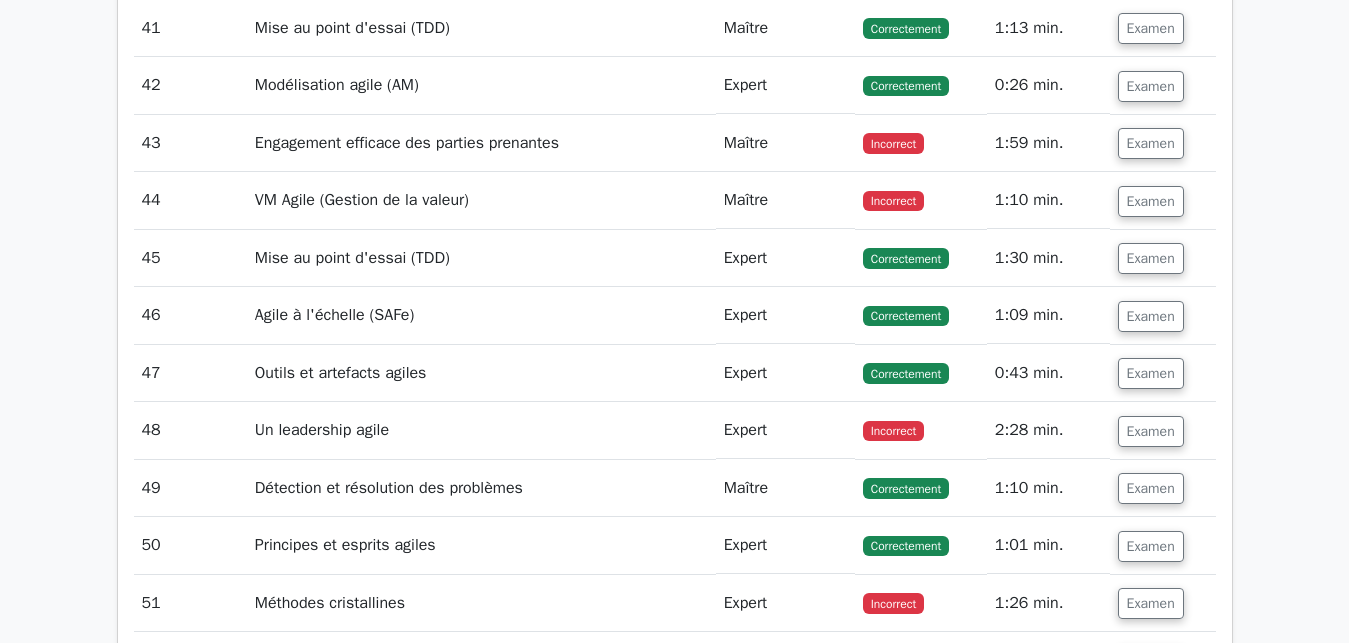 scroll, scrollTop: 13038, scrollLeft: 0, axis: vertical 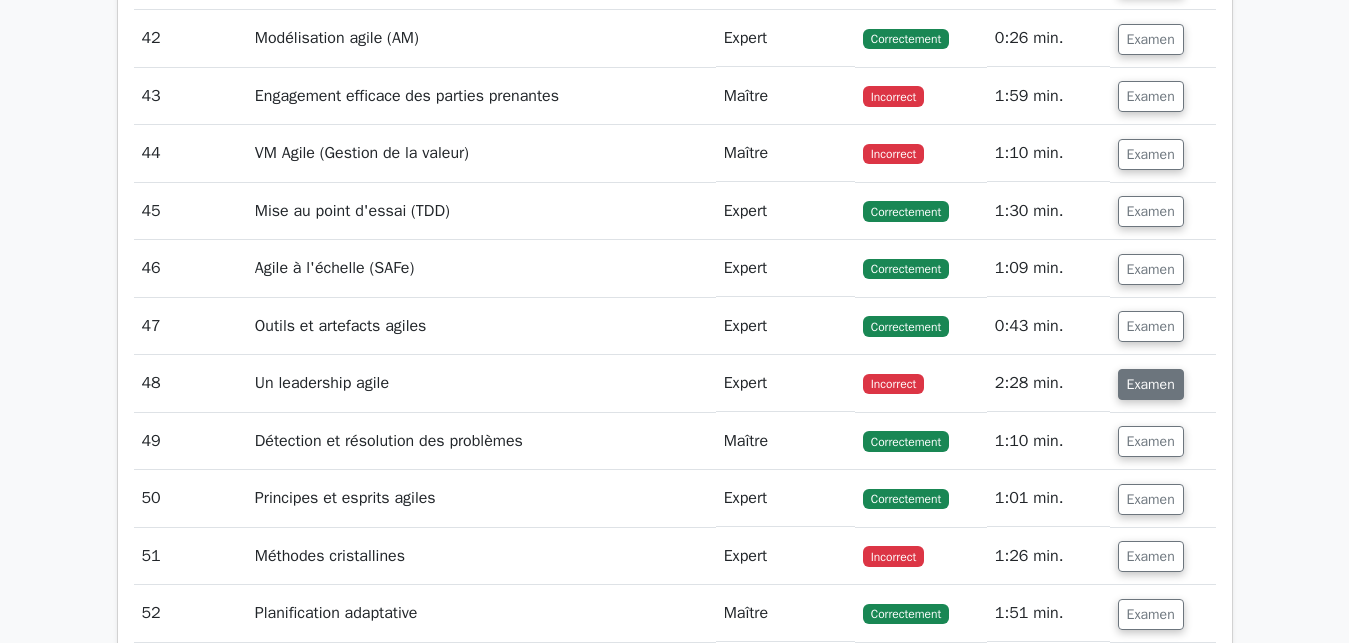 click on "Examen" at bounding box center (1151, 384) 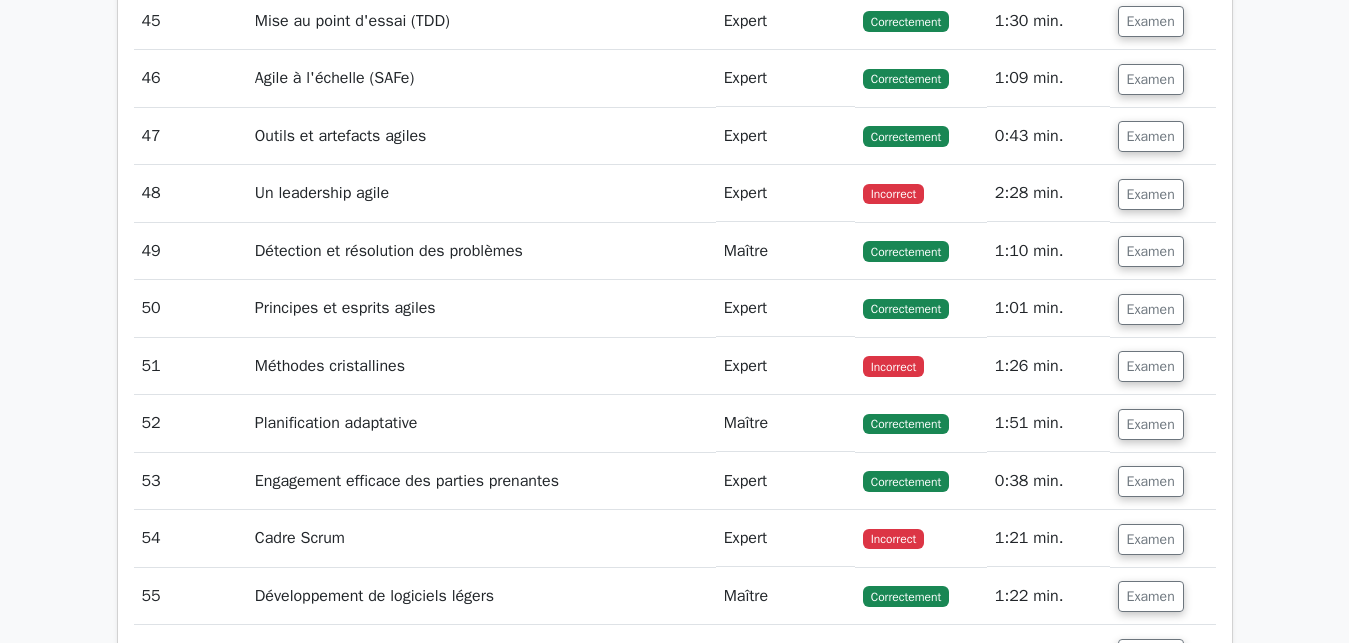 scroll, scrollTop: 13242, scrollLeft: 0, axis: vertical 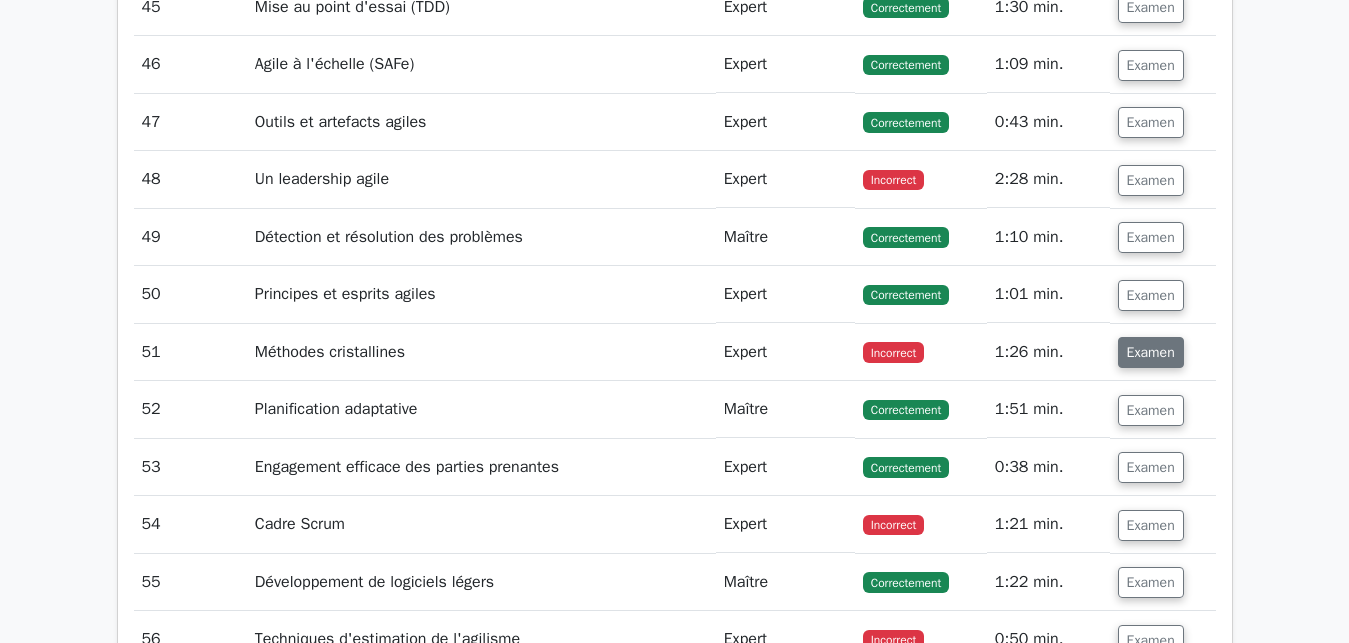 click on "Examen" at bounding box center [1151, 352] 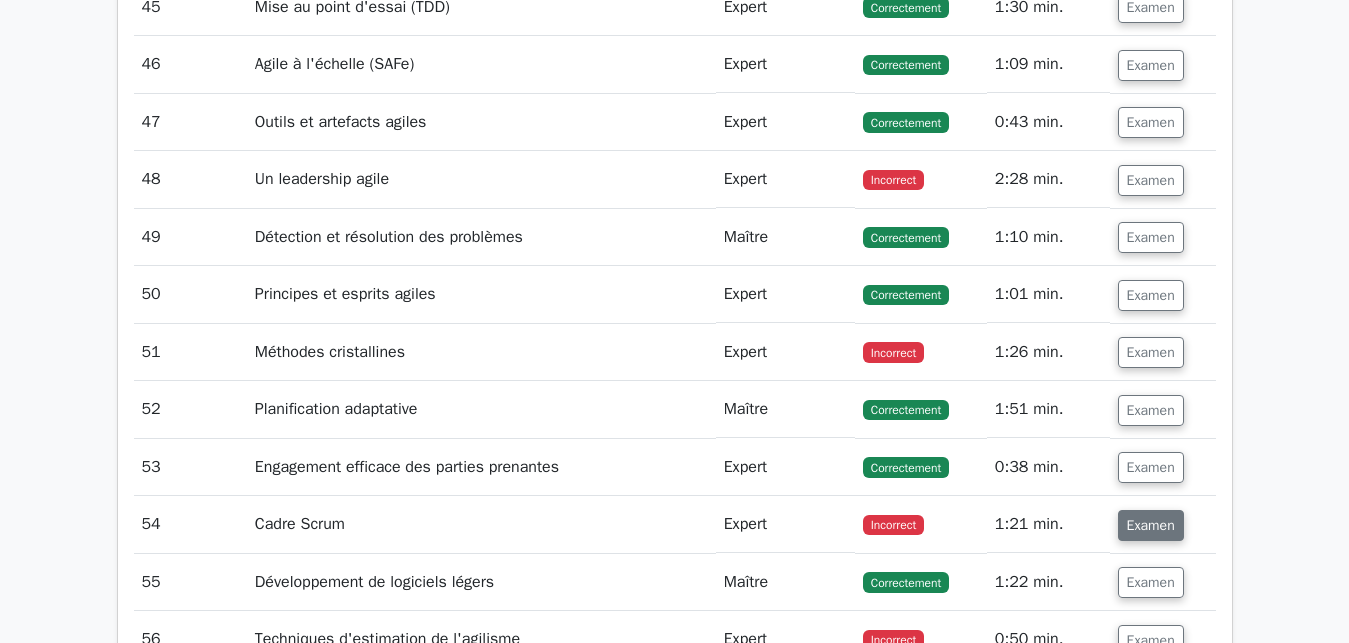 click on "Examen" at bounding box center [1151, 525] 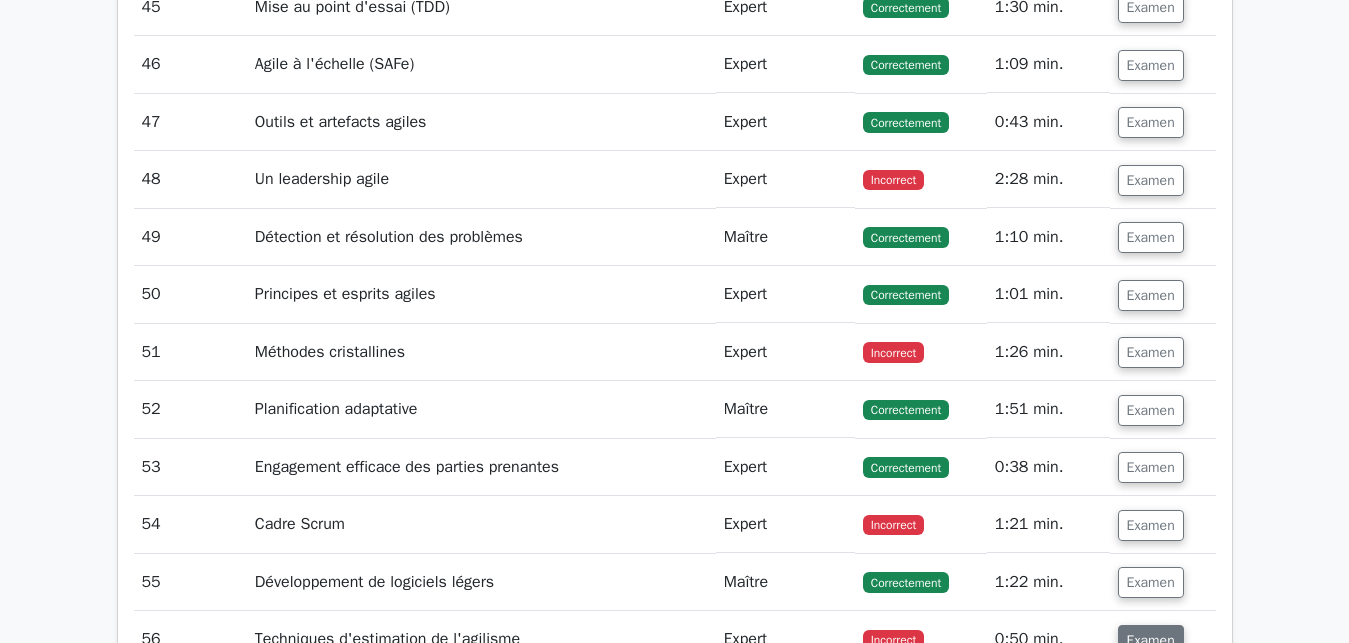 click on "Examen" at bounding box center (1151, 640) 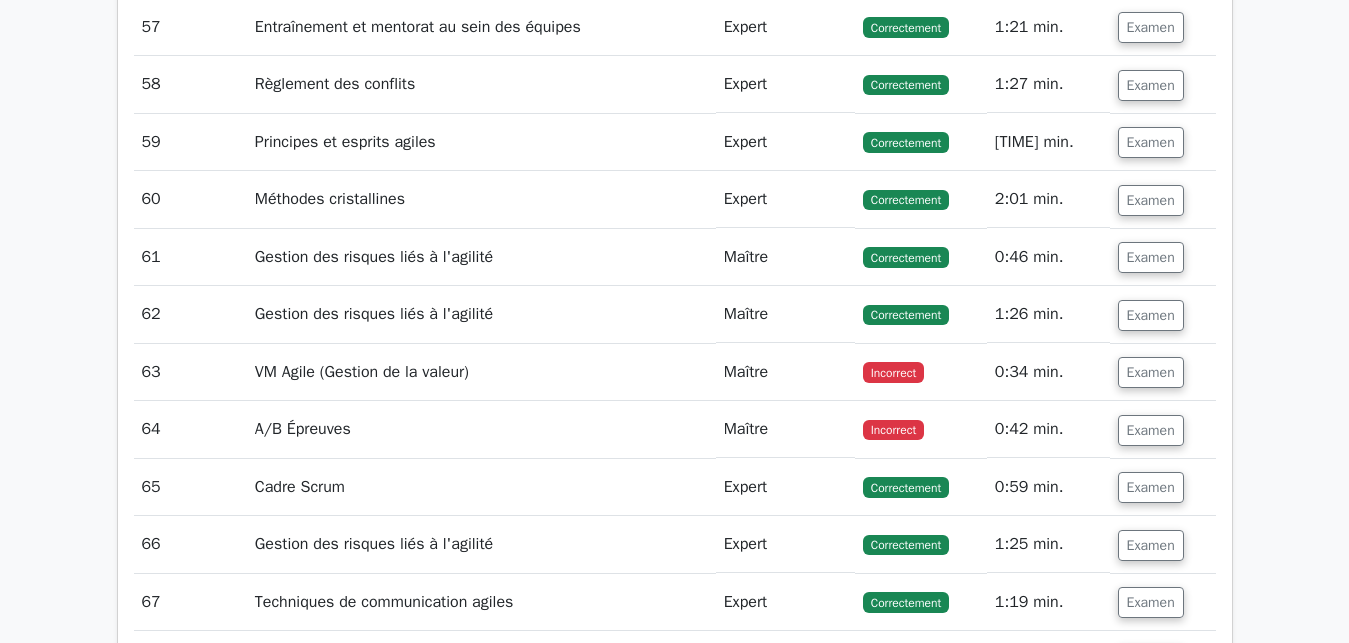scroll, scrollTop: 13922, scrollLeft: 0, axis: vertical 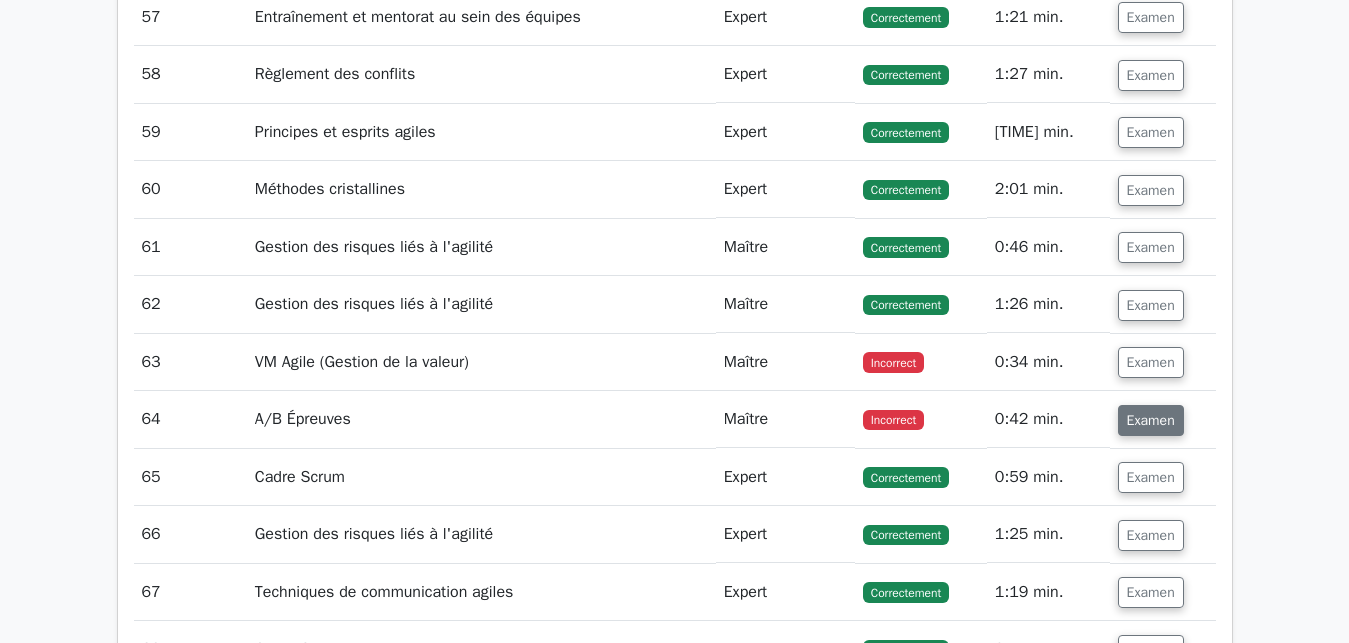 click on "Examen" at bounding box center [1151, 420] 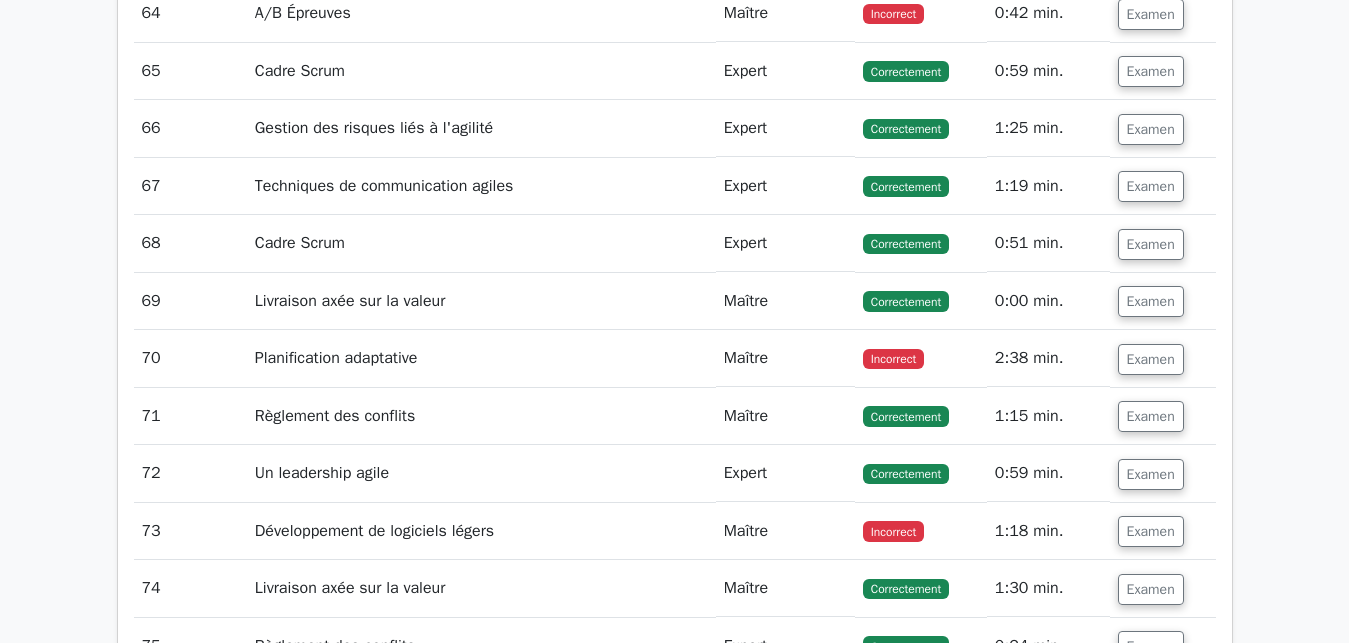 scroll, scrollTop: 14347, scrollLeft: 0, axis: vertical 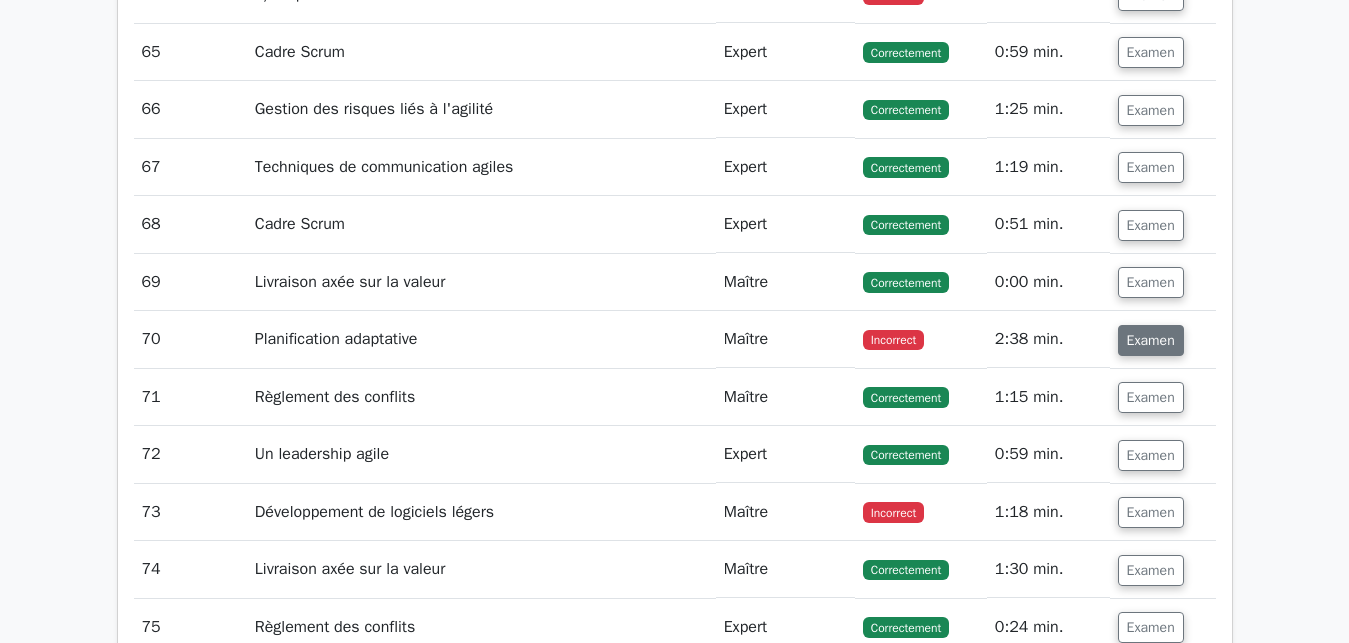 click on "Examen" at bounding box center [1151, 340] 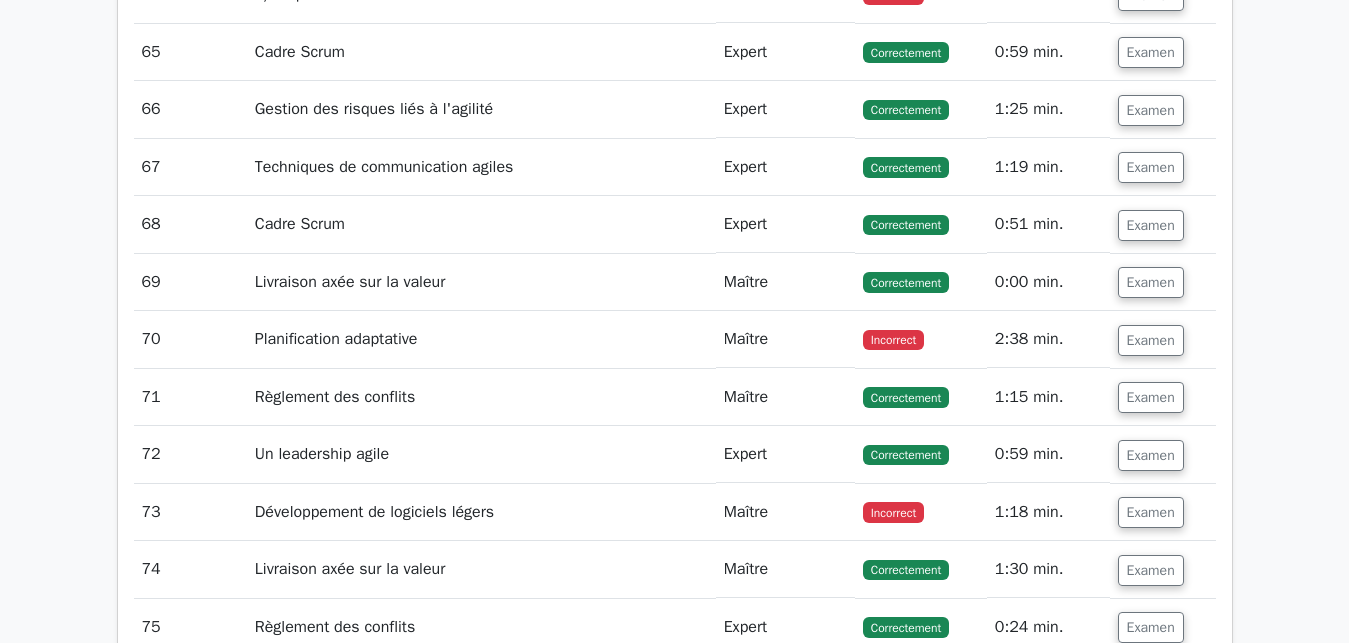 click on "Examen" at bounding box center [1151, 685] 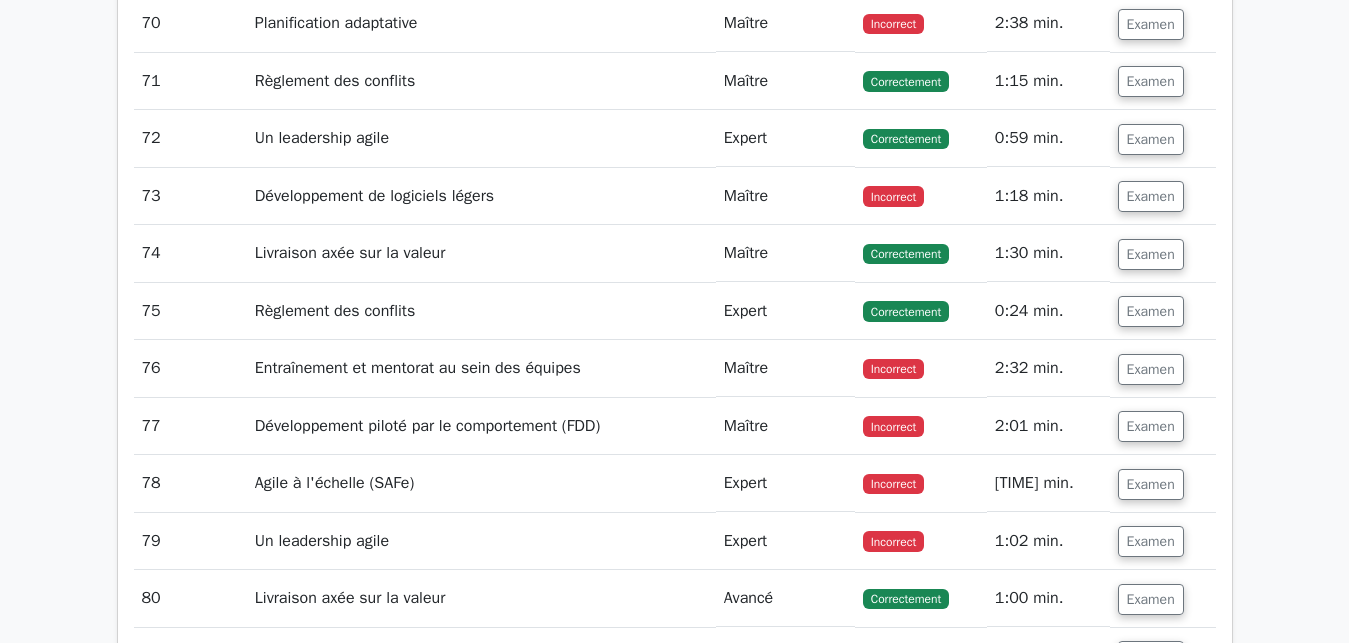 scroll, scrollTop: 14704, scrollLeft: 0, axis: vertical 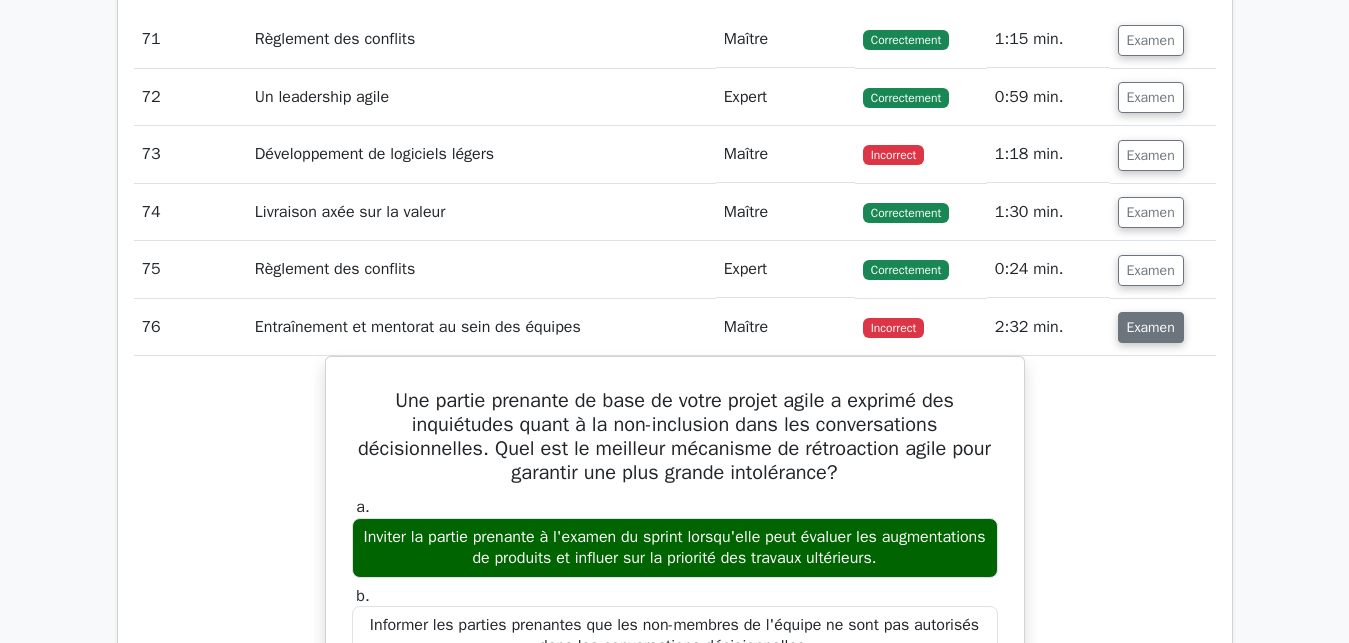 click on "Examen" at bounding box center (1151, 327) 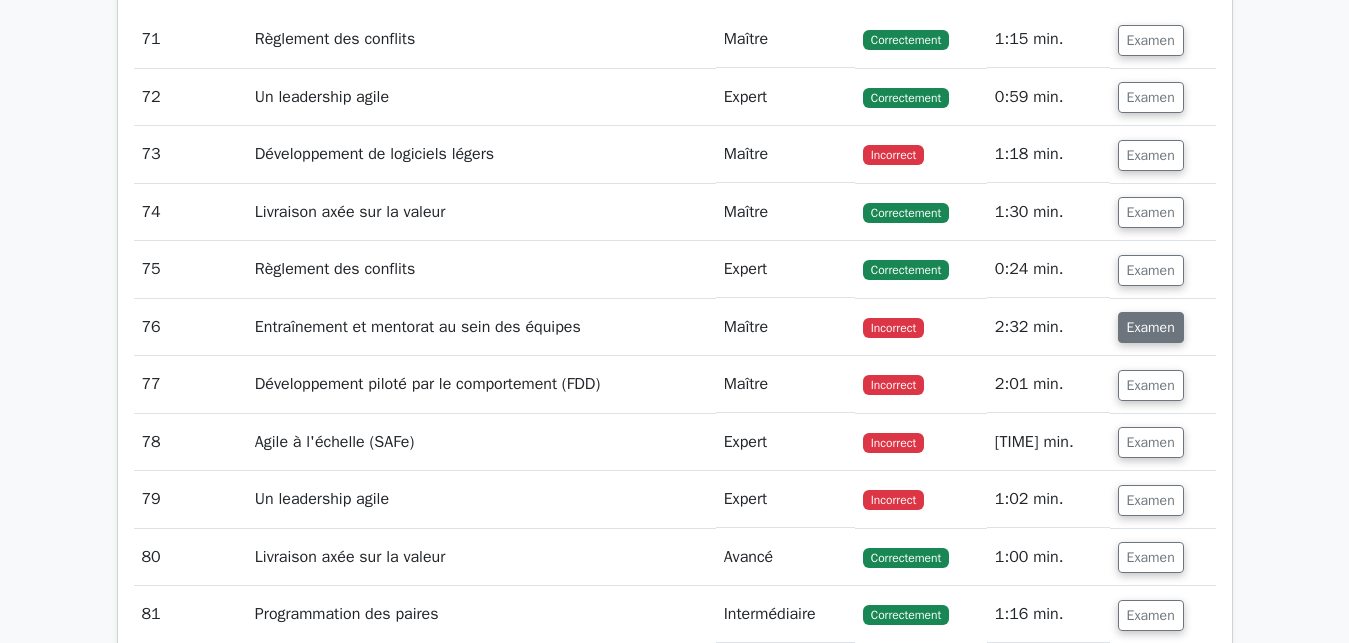 click on "Examen" at bounding box center (1151, 327) 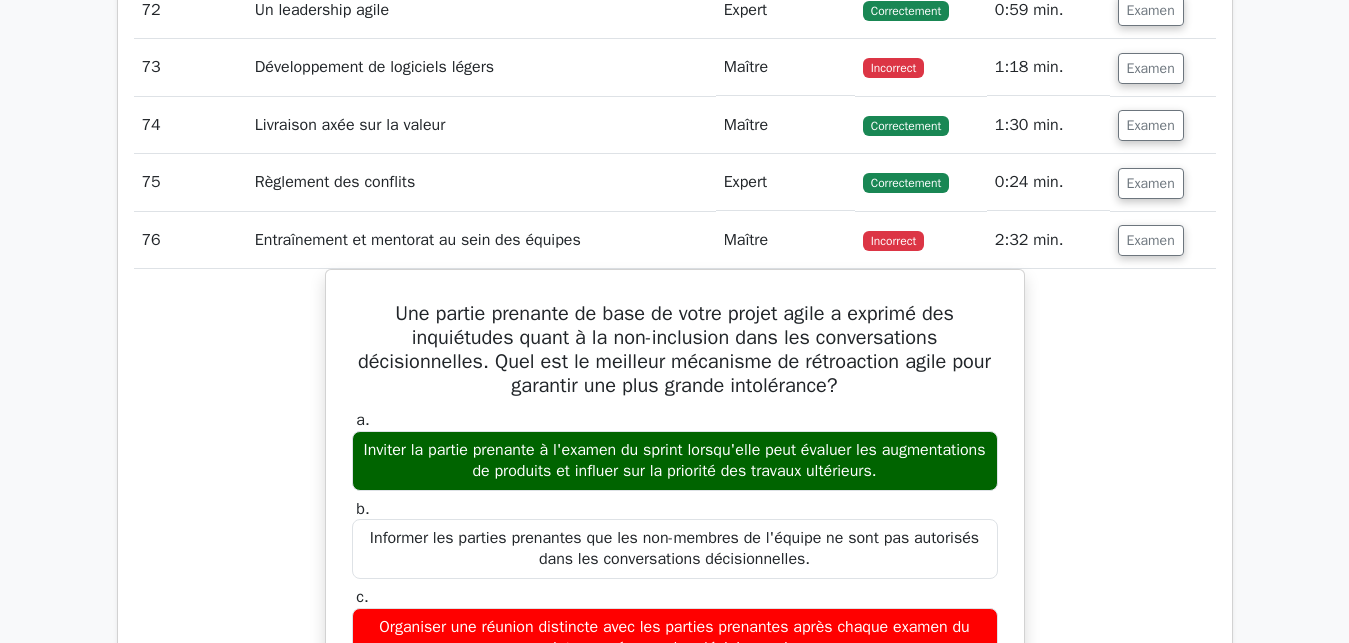 scroll, scrollTop: 16775, scrollLeft: 0, axis: vertical 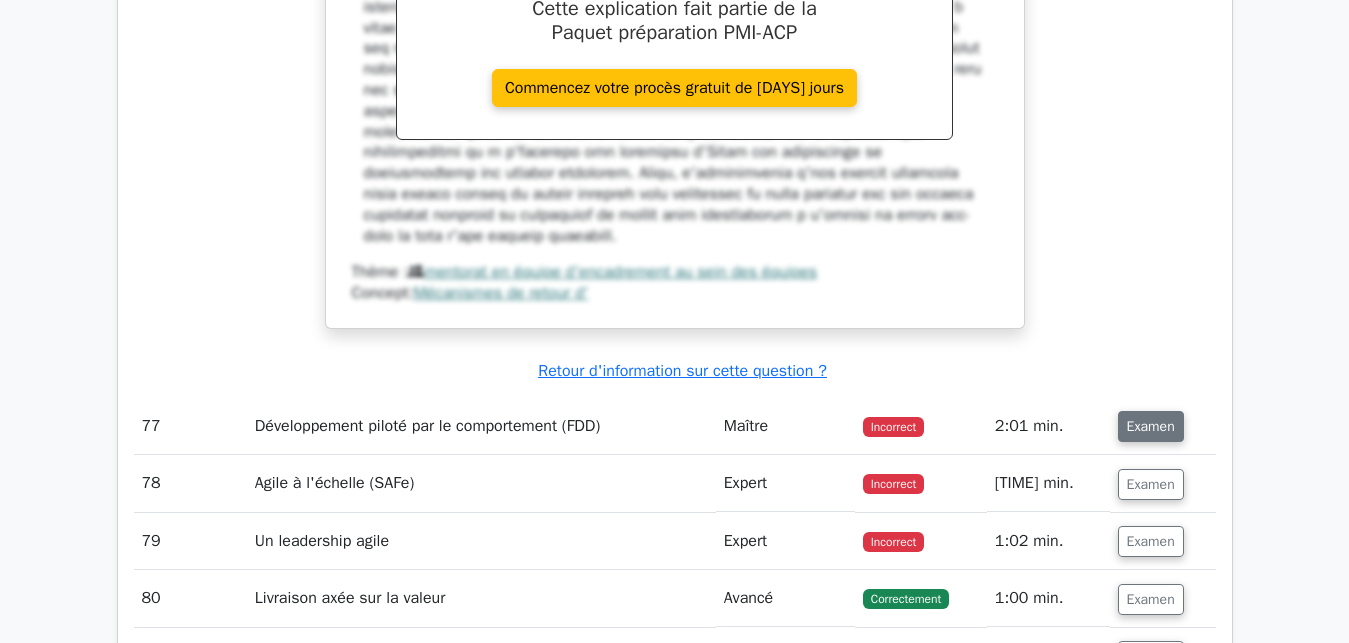 click on "Examen" at bounding box center (1151, 426) 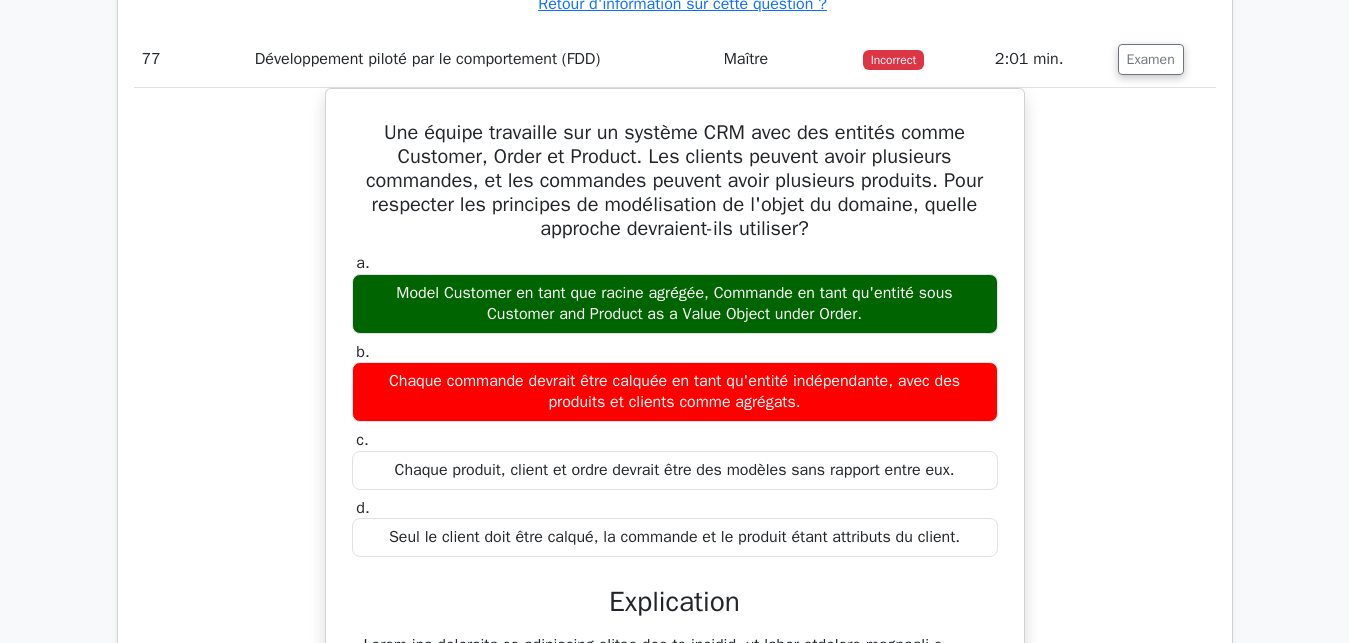 scroll, scrollTop: 17994, scrollLeft: 0, axis: vertical 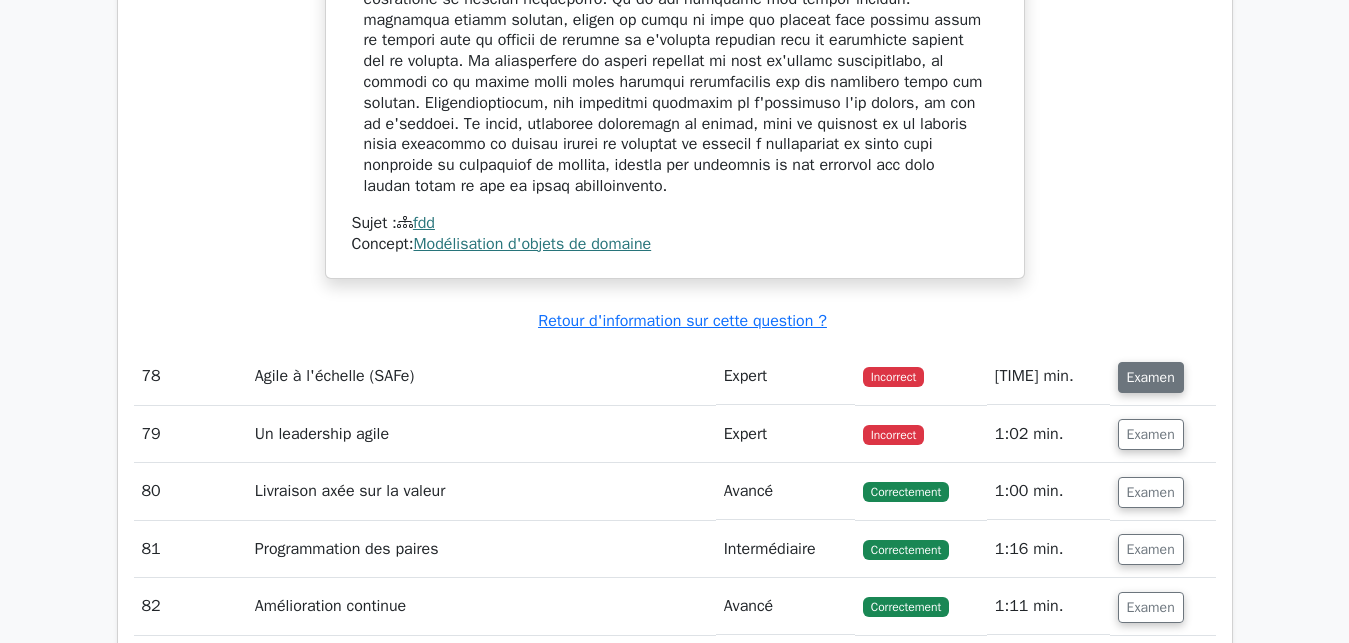 click on "Examen" at bounding box center (1151, 377) 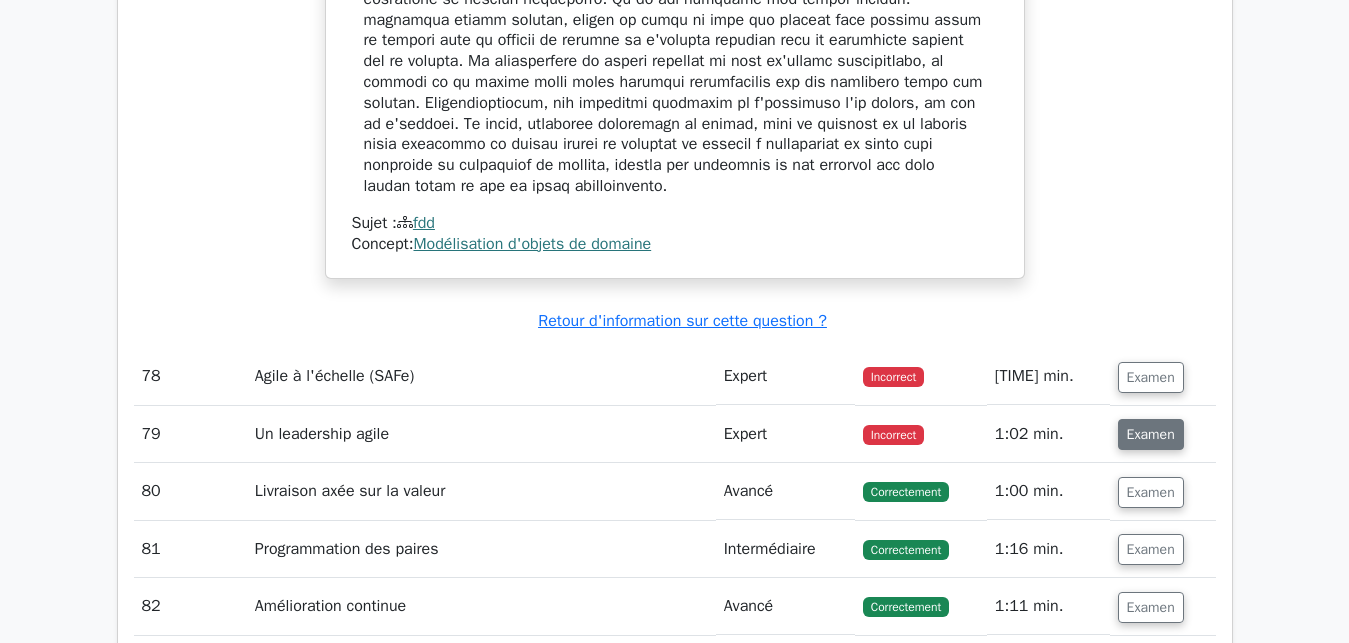 click on "Examen" at bounding box center (1151, 434) 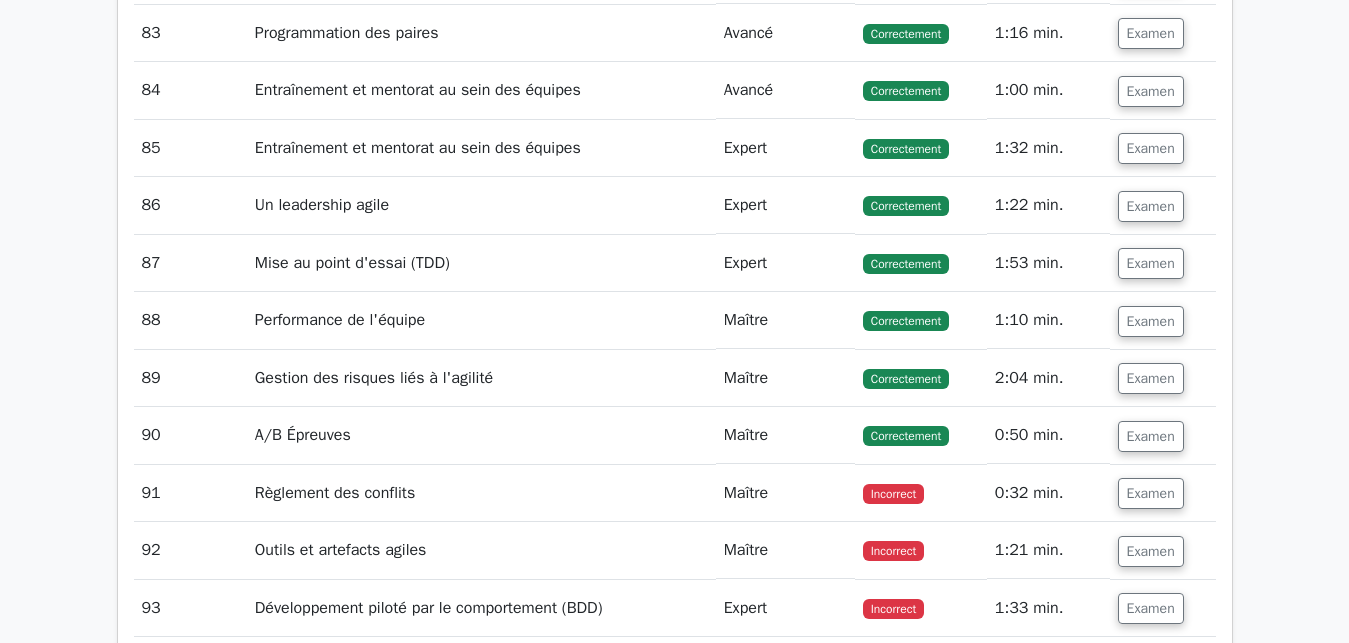 scroll, scrollTop: 20476, scrollLeft: 0, axis: vertical 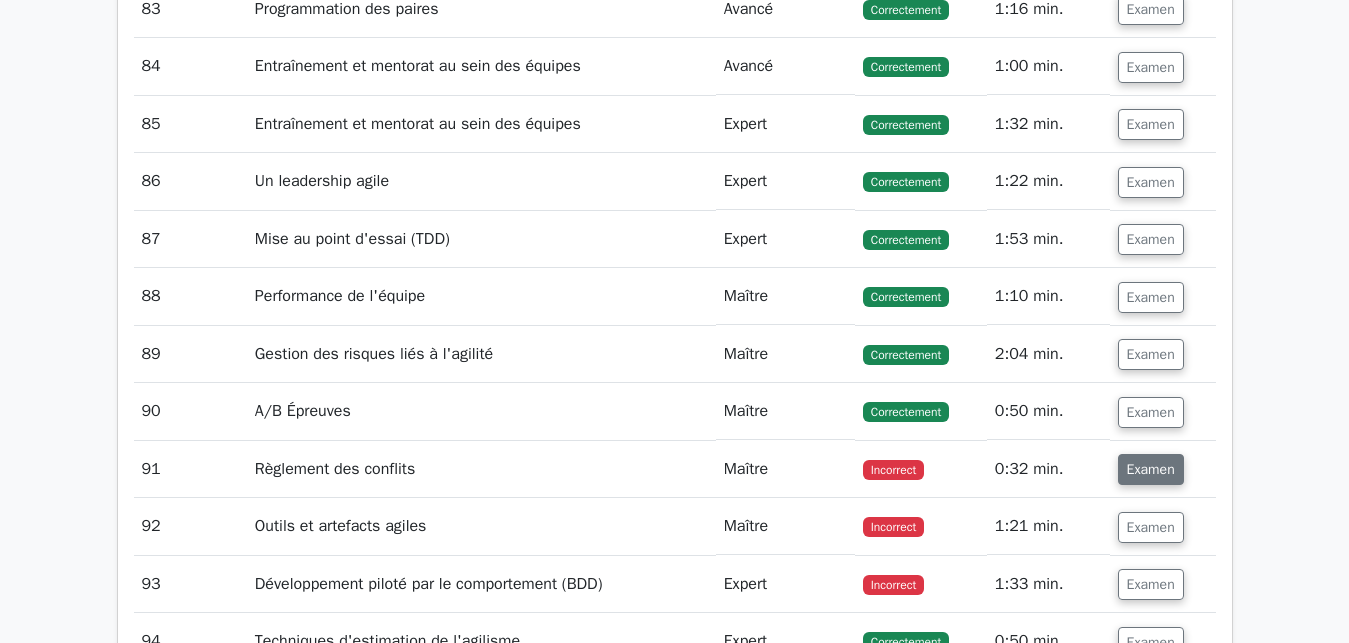 click on "Examen" at bounding box center [1151, 469] 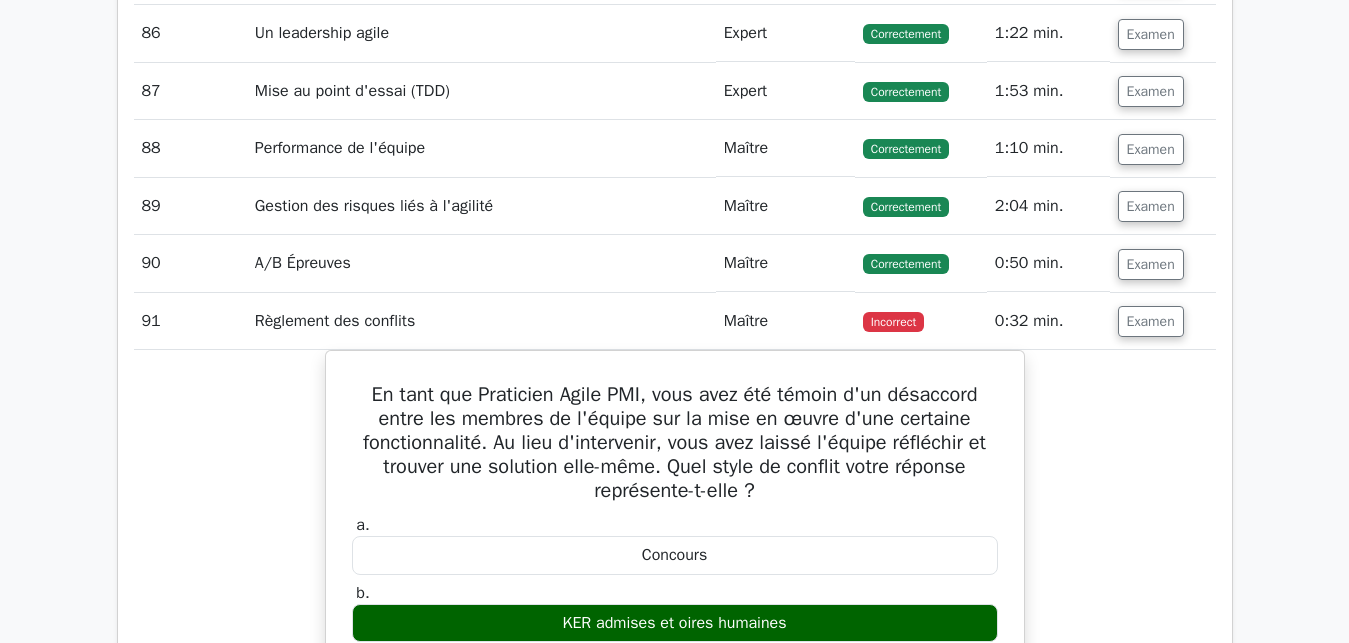 scroll, scrollTop: 20680, scrollLeft: 0, axis: vertical 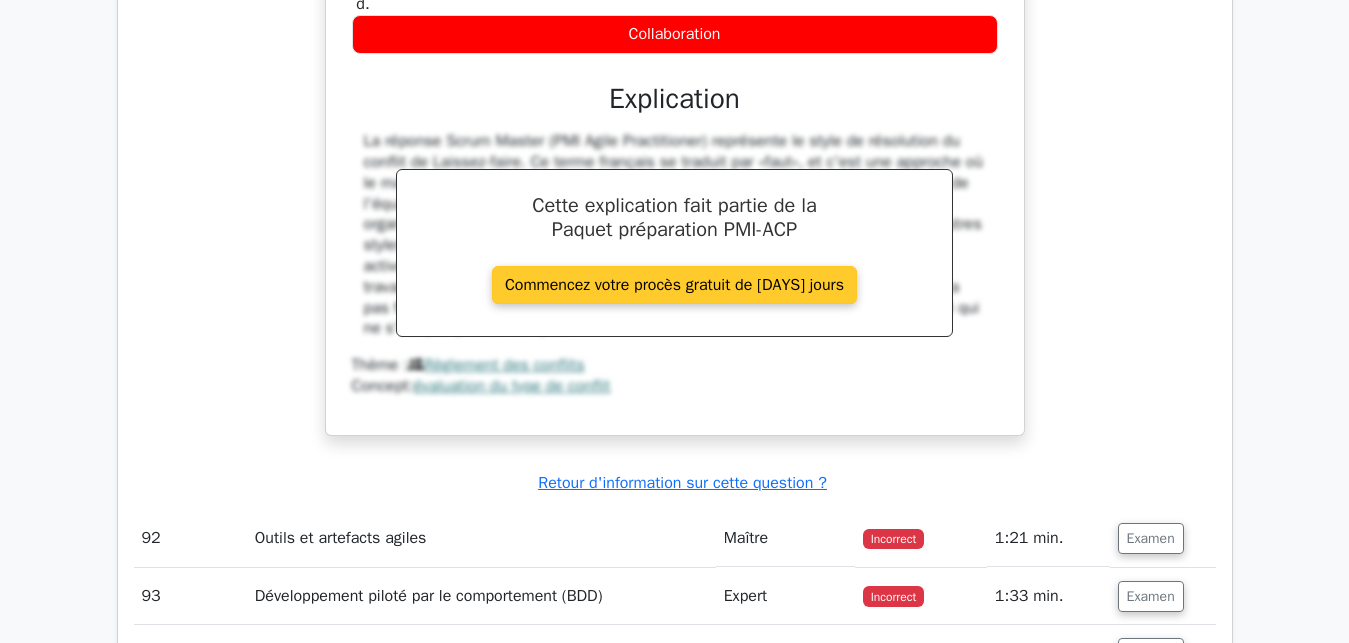 click on "Commencez votre procès gratuit de [DAYS] jours" at bounding box center [674, 285] 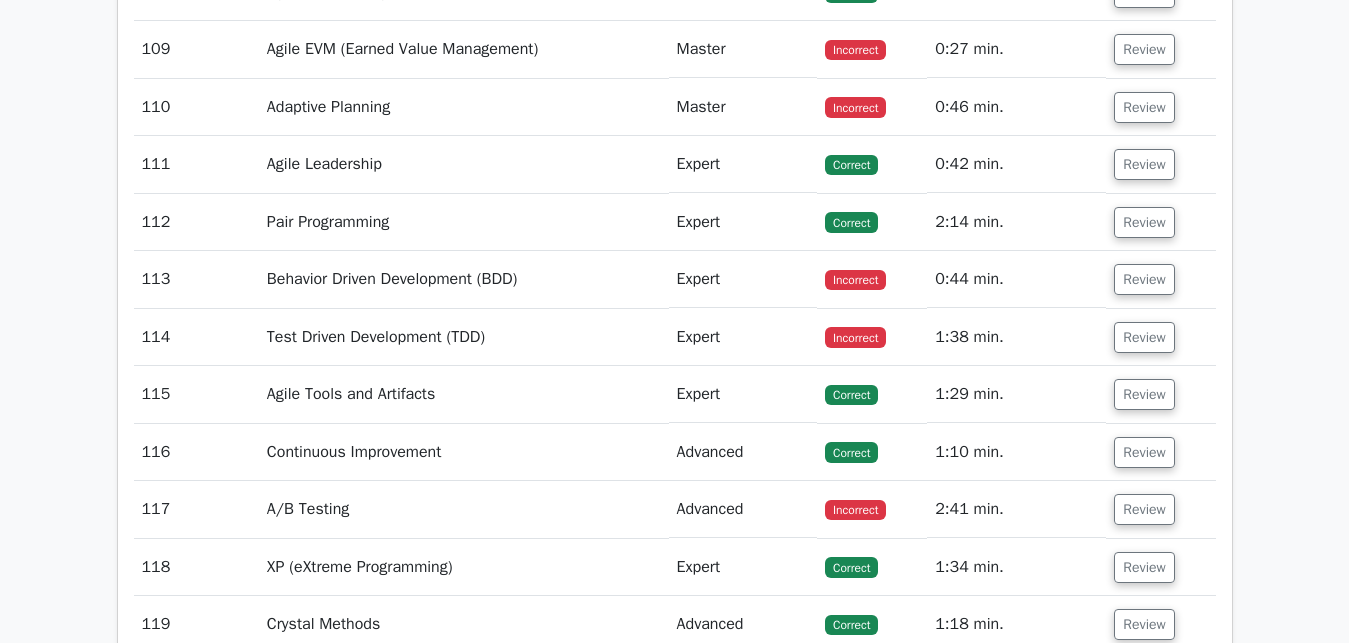 scroll, scrollTop: 10051, scrollLeft: 0, axis: vertical 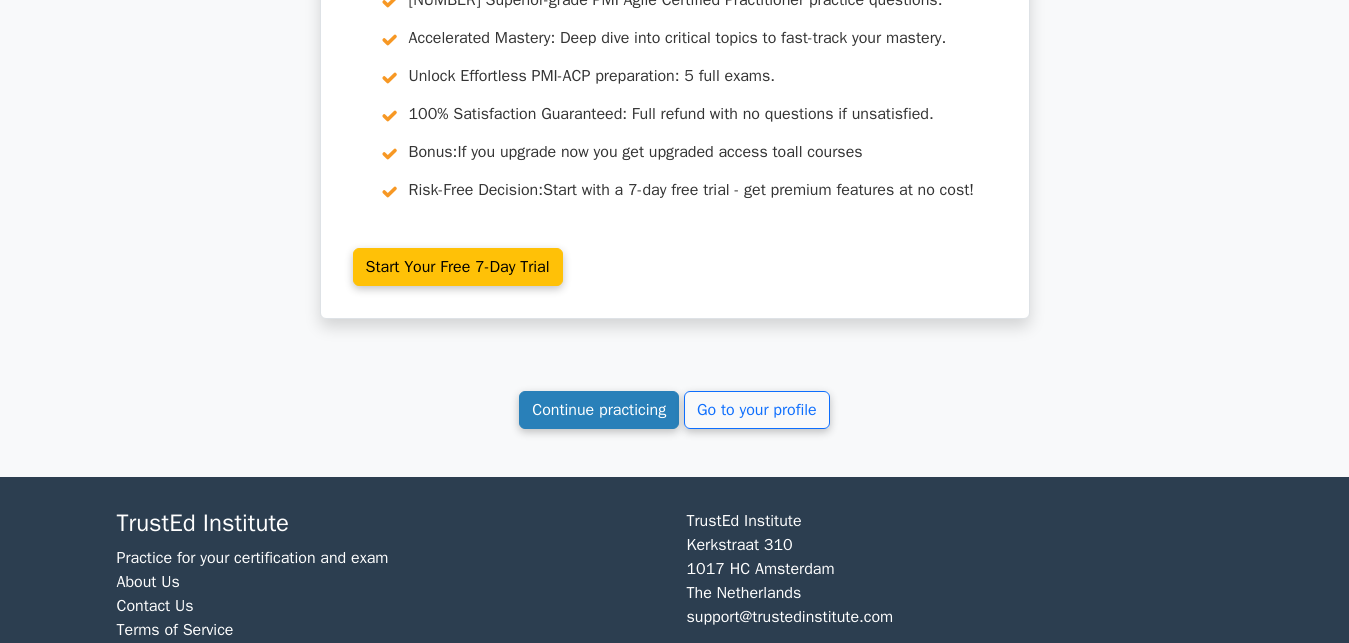 click on "Continue practicing" at bounding box center (599, 410) 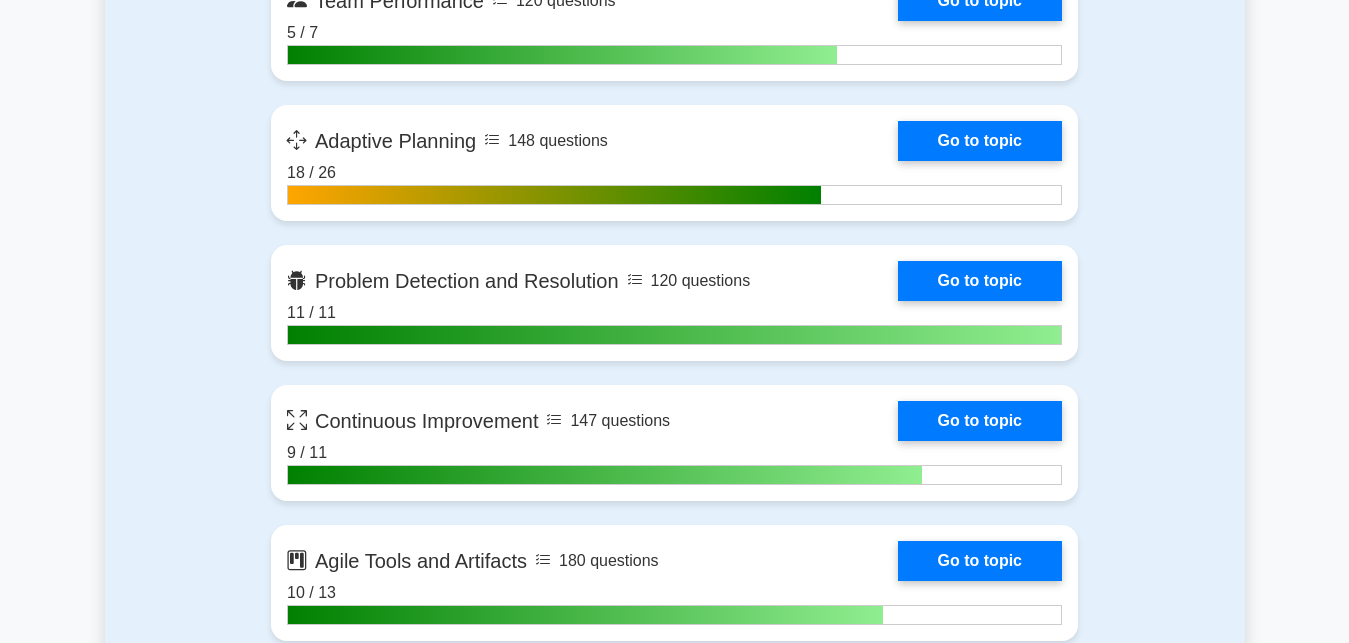 scroll, scrollTop: 1921, scrollLeft: 0, axis: vertical 